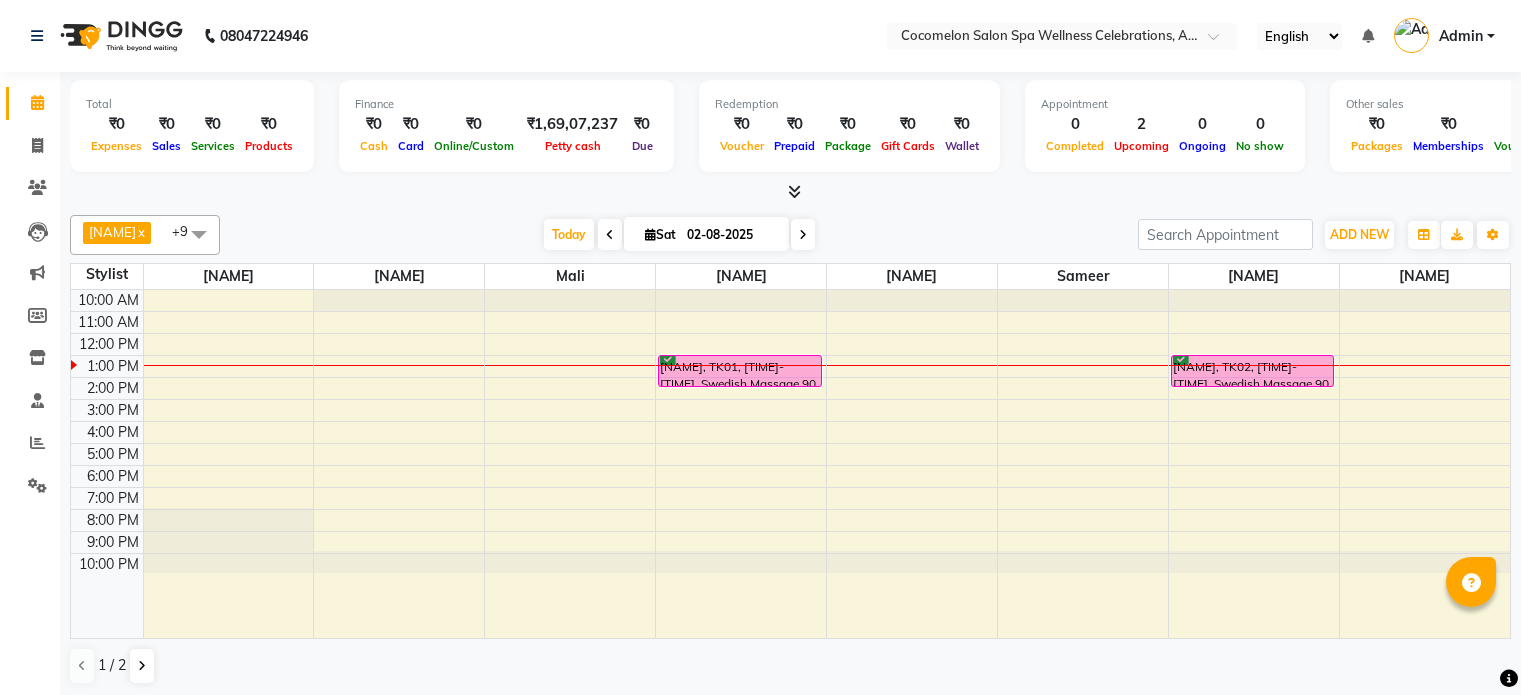 click on "02-08-2025" at bounding box center [731, 235] 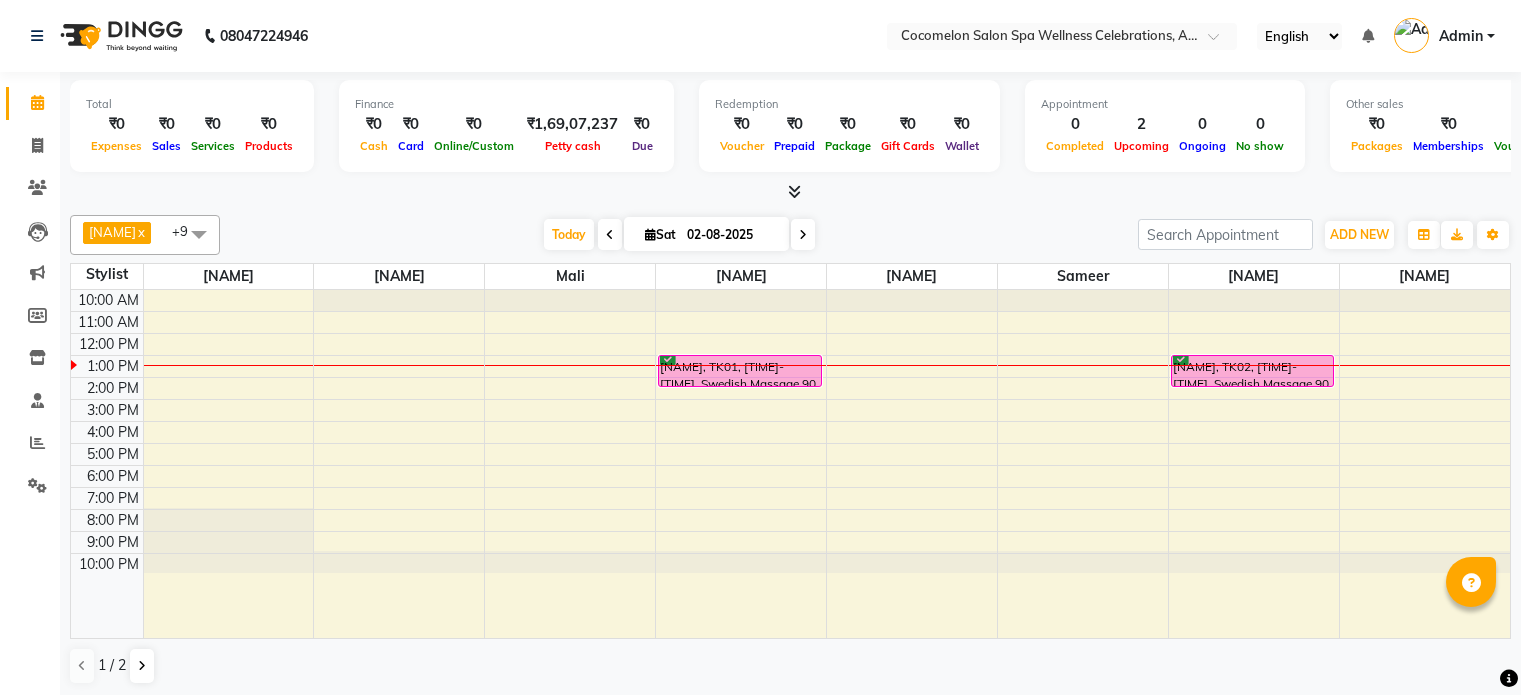 scroll, scrollTop: 0, scrollLeft: 0, axis: both 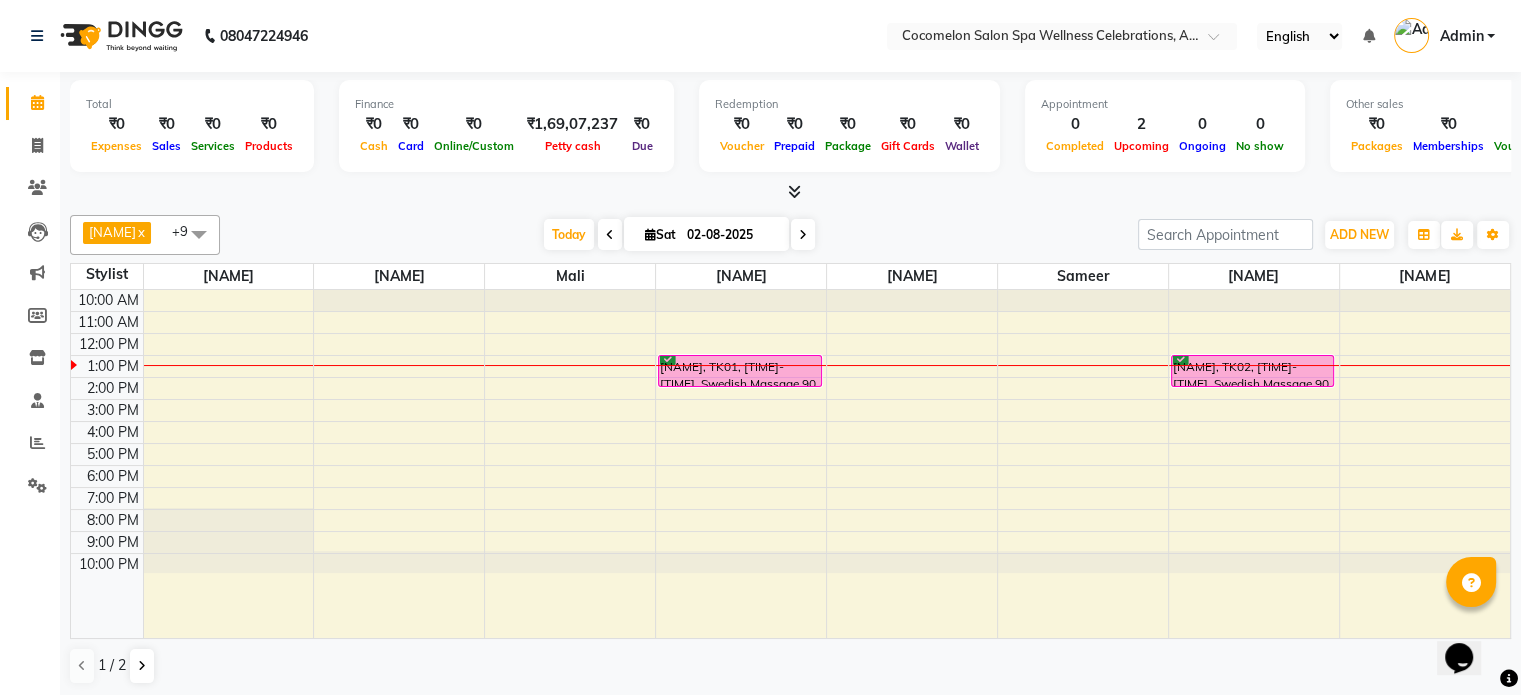 select on "8" 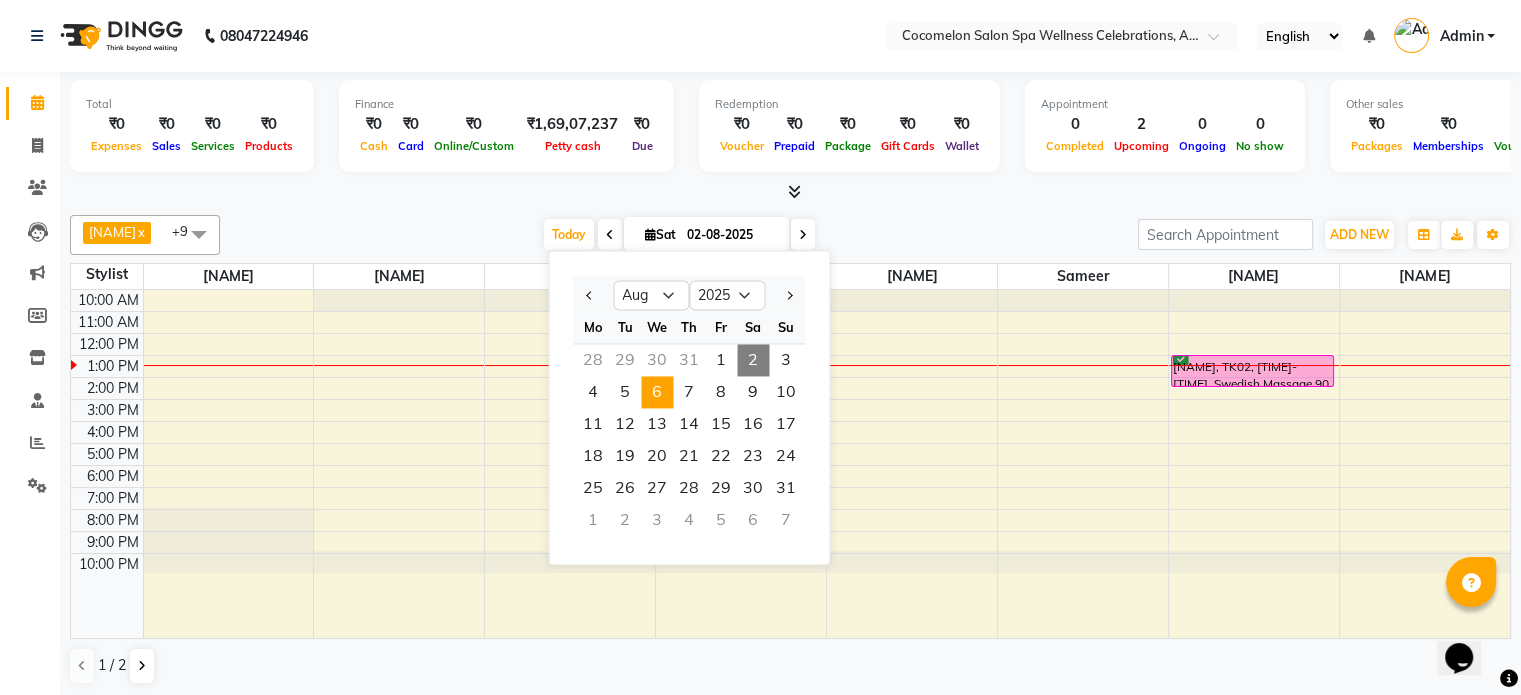 click on "6" at bounding box center [657, 392] 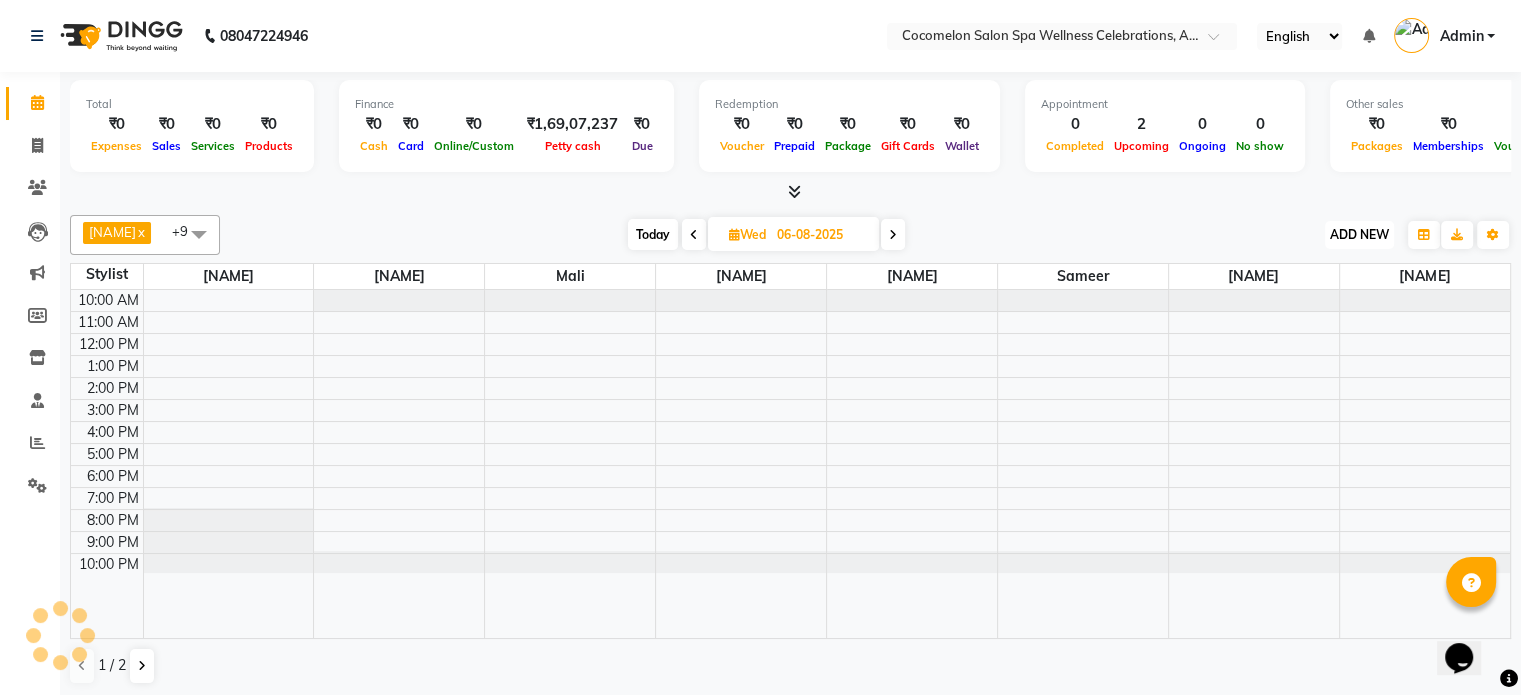 click on "ADD NEW" at bounding box center [1359, 234] 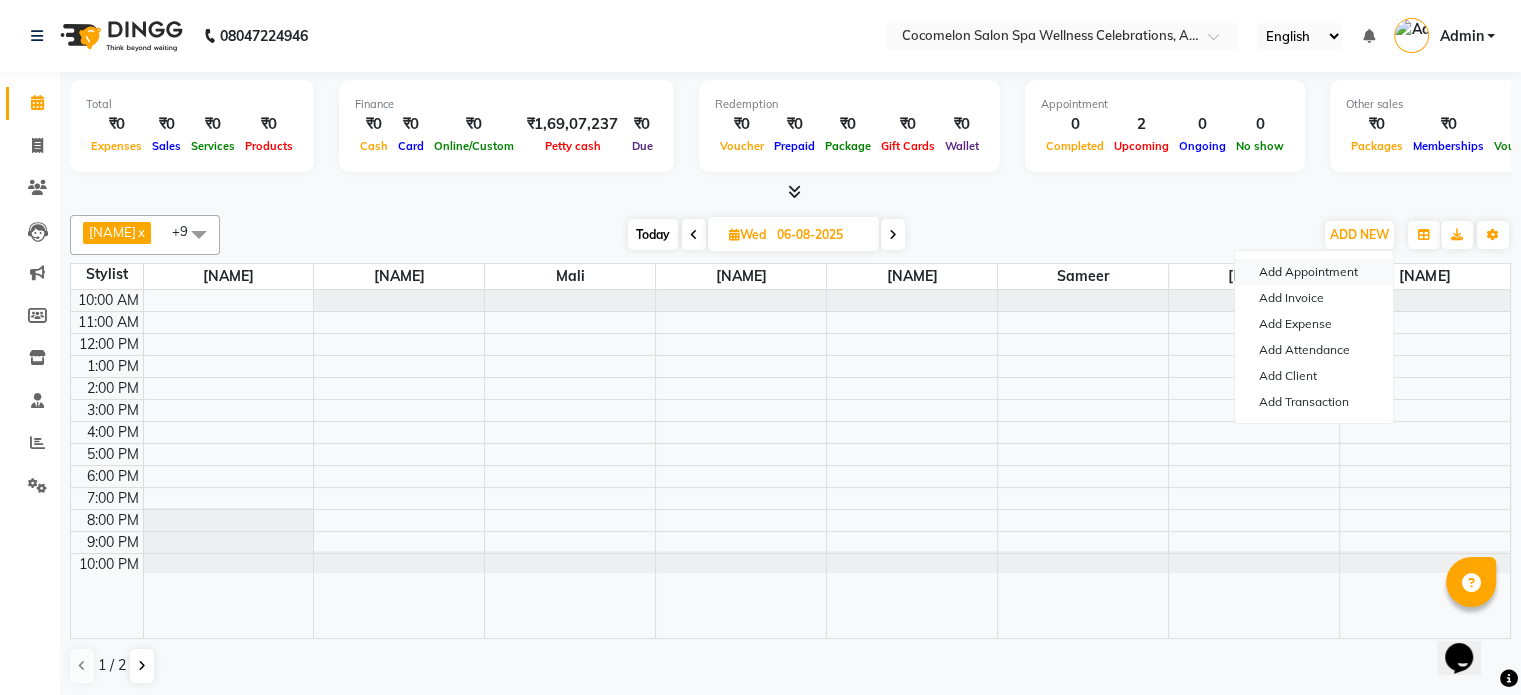 click on "Add Appointment" at bounding box center [1314, 272] 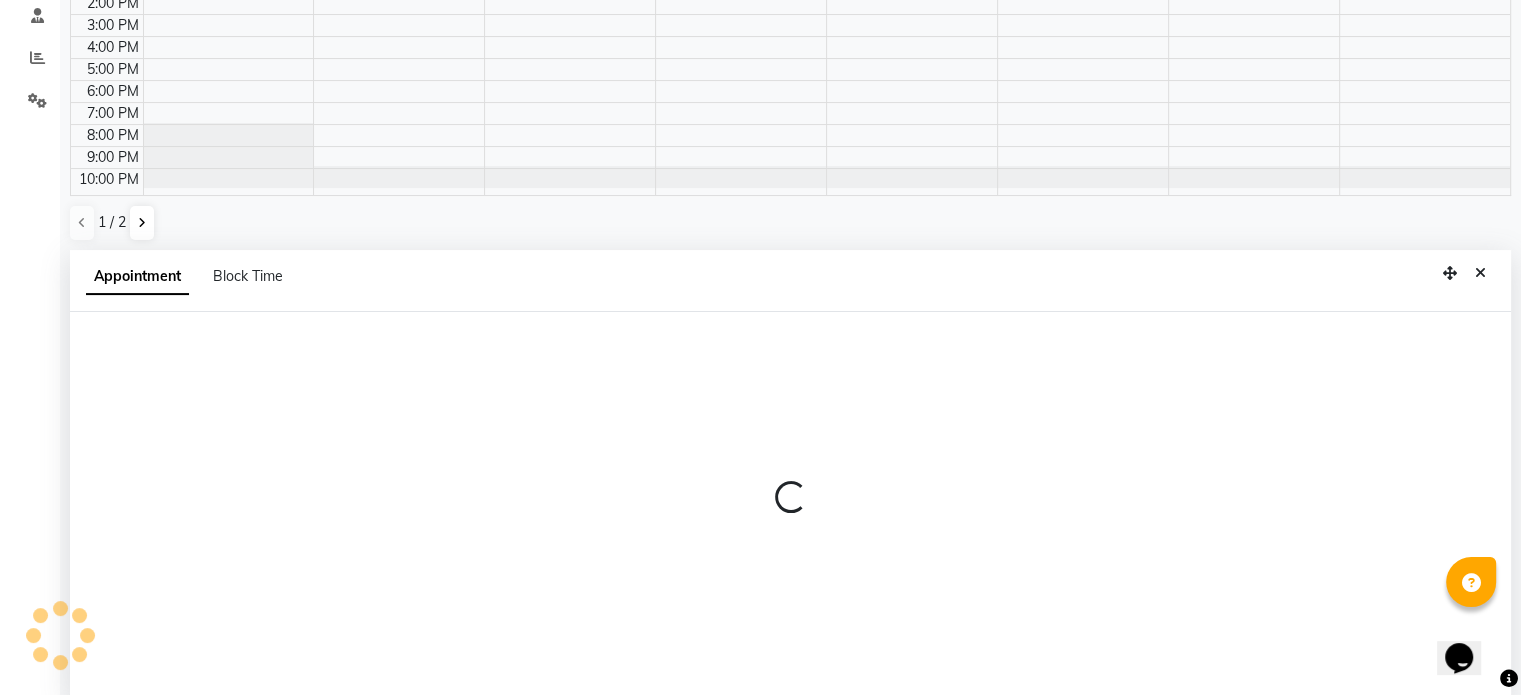 select on "660" 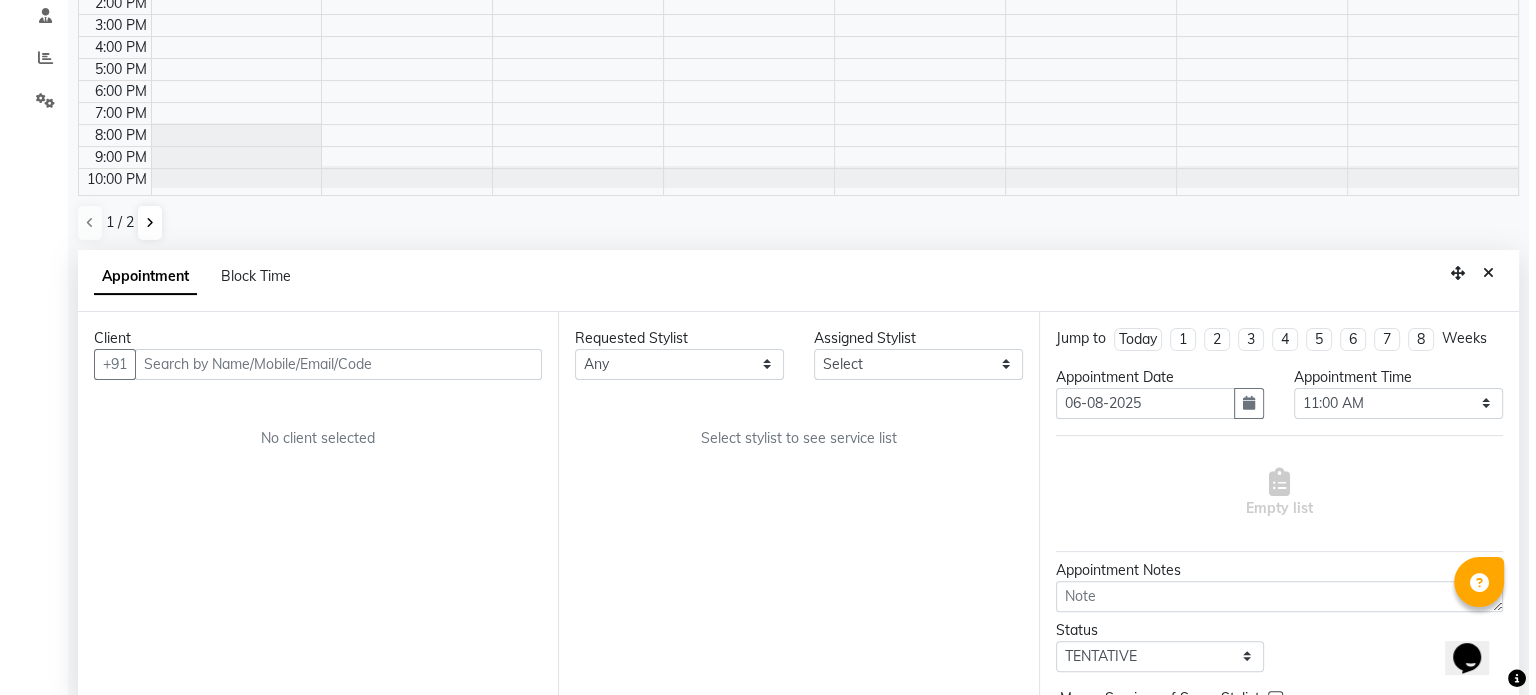scroll, scrollTop: 392, scrollLeft: 0, axis: vertical 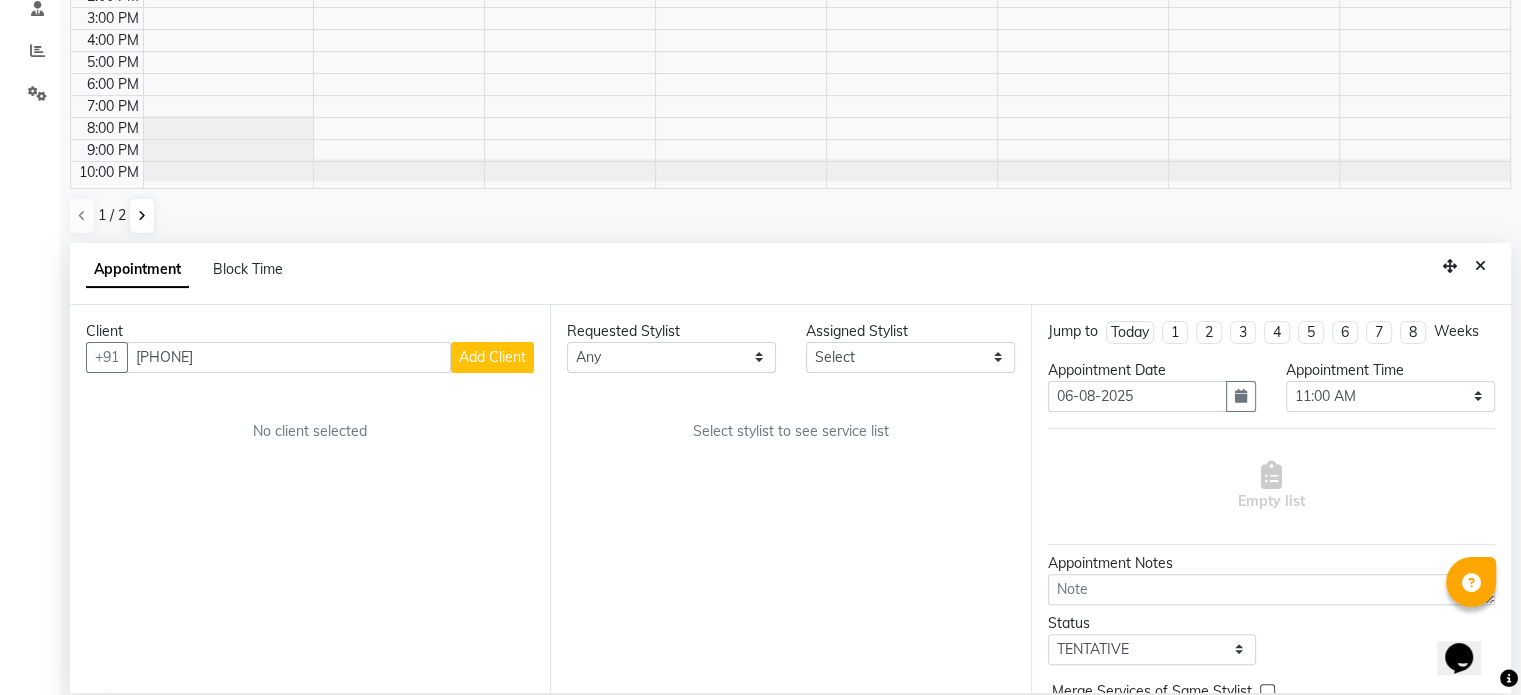 type on "[PHONE]" 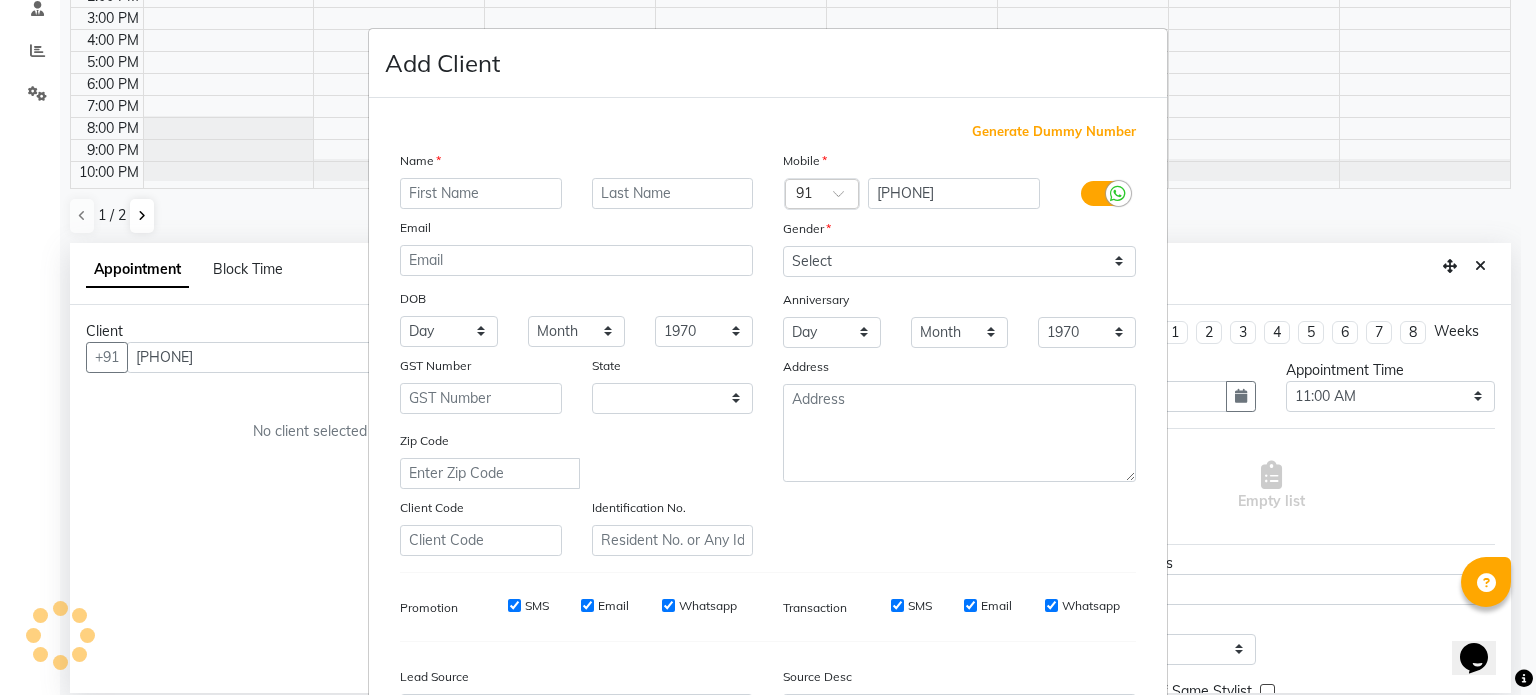 select on "22" 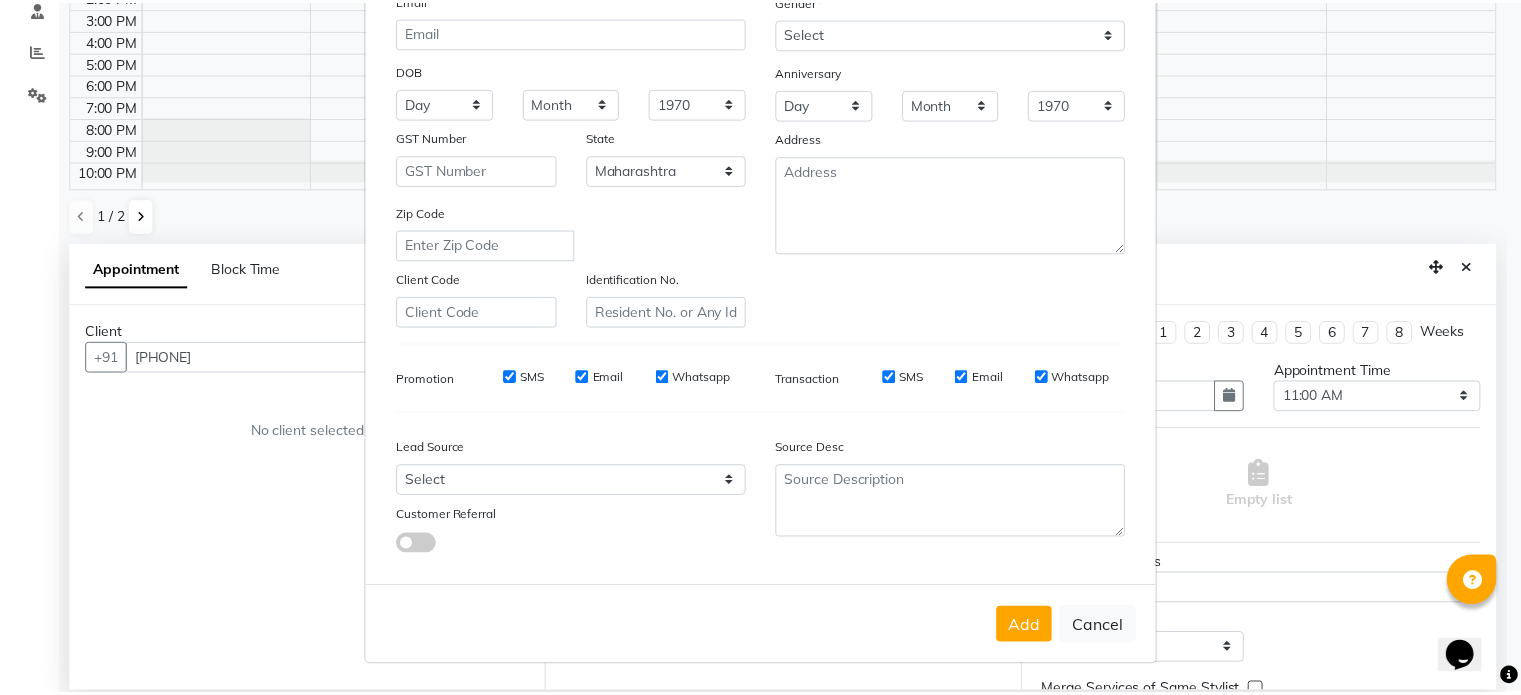 scroll, scrollTop: 237, scrollLeft: 0, axis: vertical 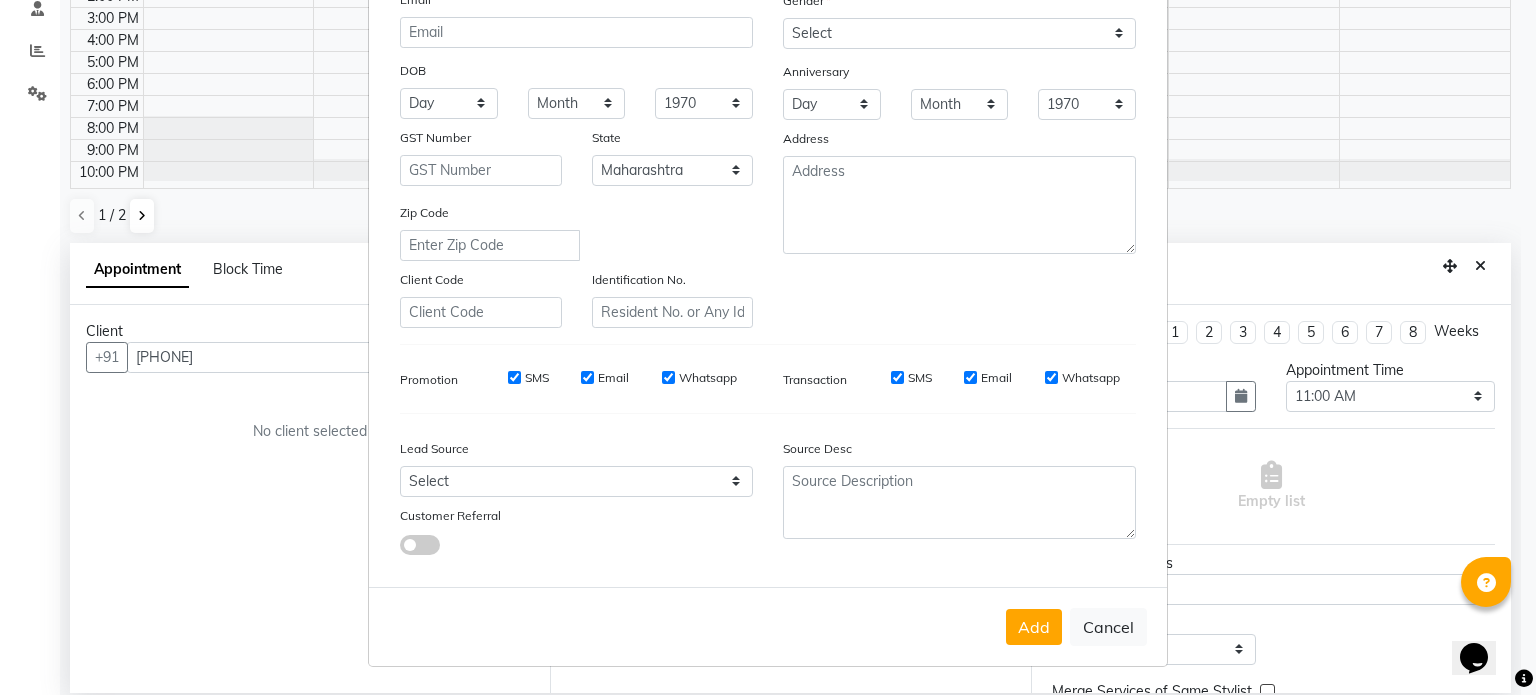 click on "Cancel" at bounding box center [1108, 627] 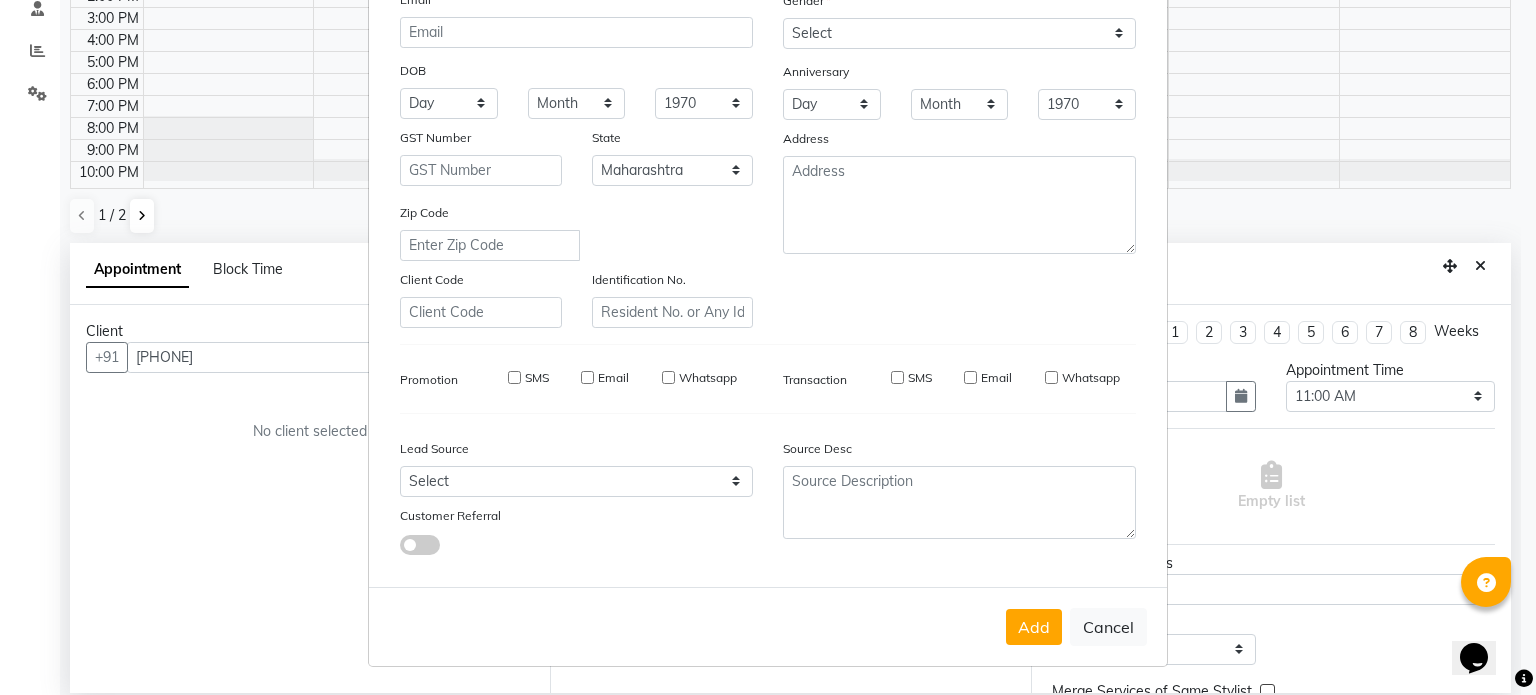 select 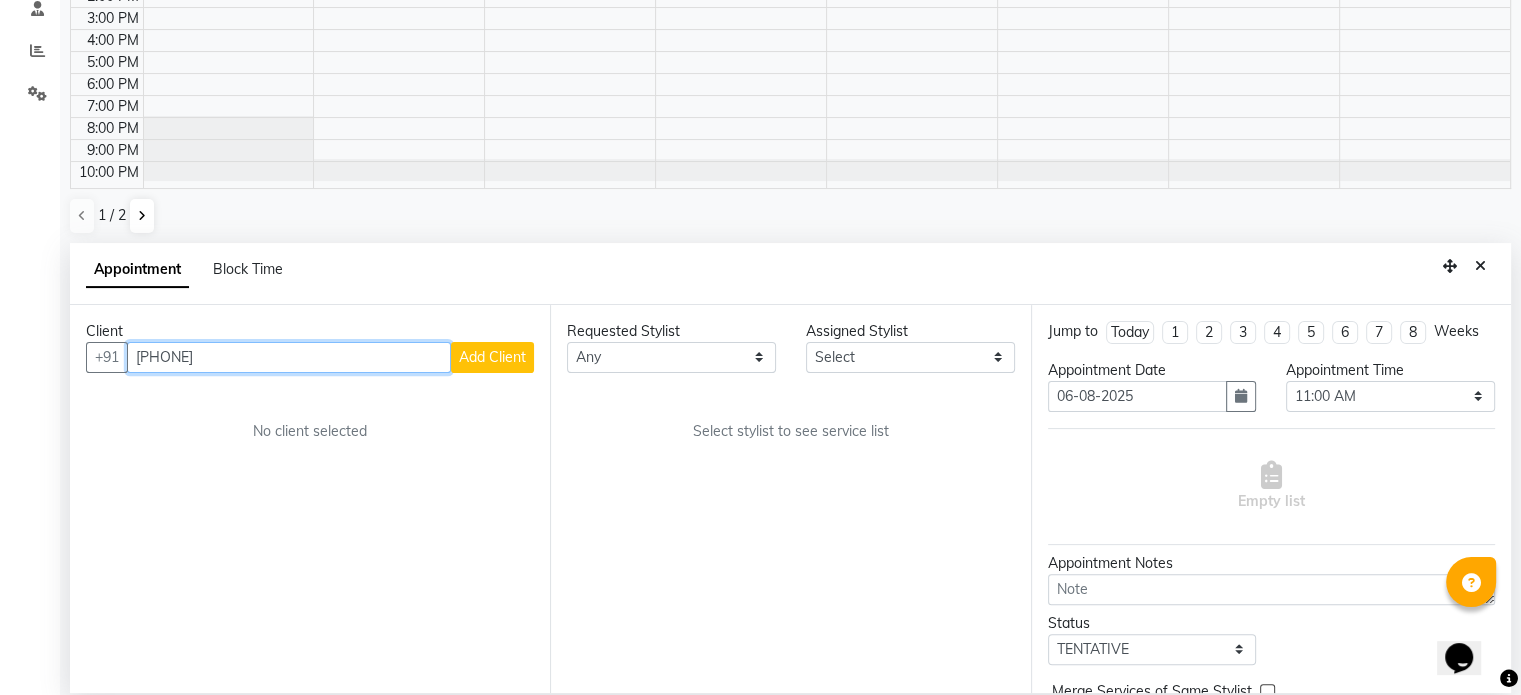 drag, startPoint x: 260, startPoint y: 355, endPoint x: 84, endPoint y: 370, distance: 176.63805 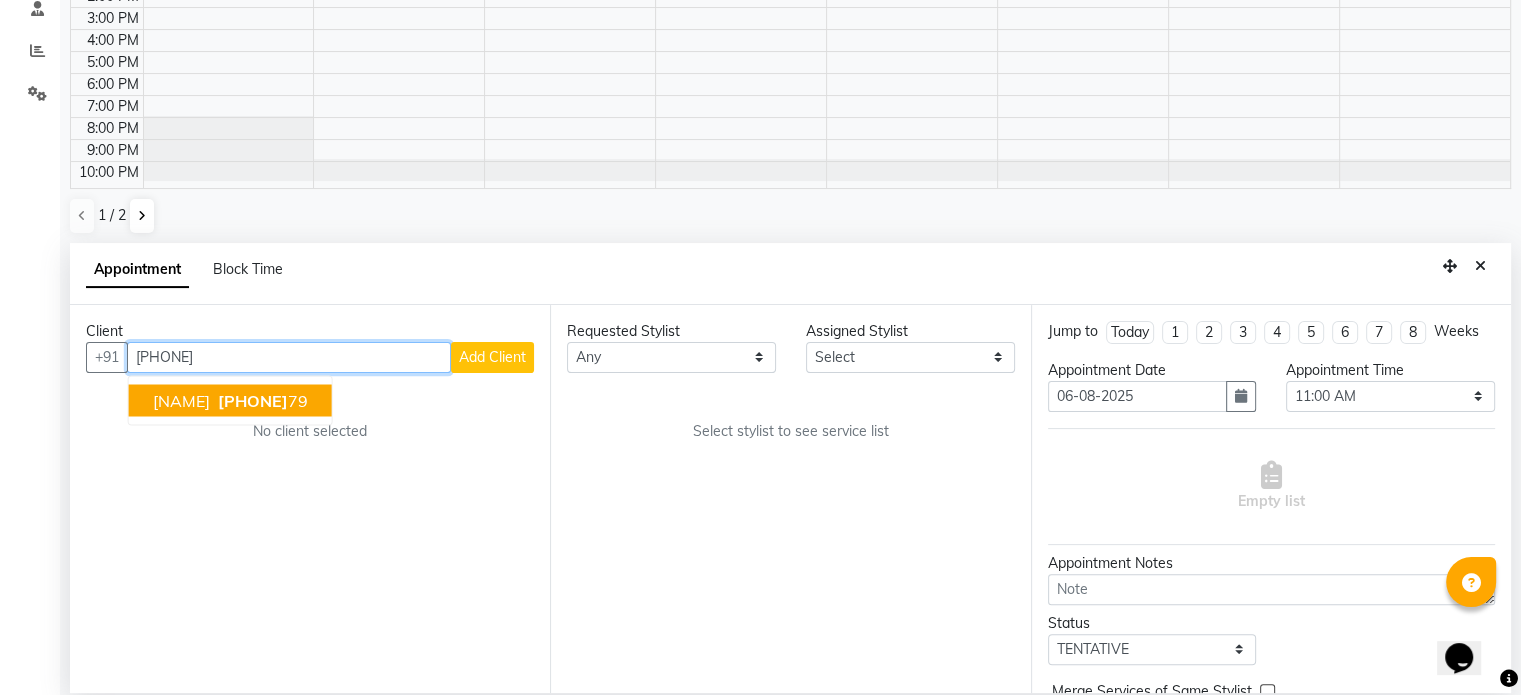 click on "[NAME]" at bounding box center [181, 400] 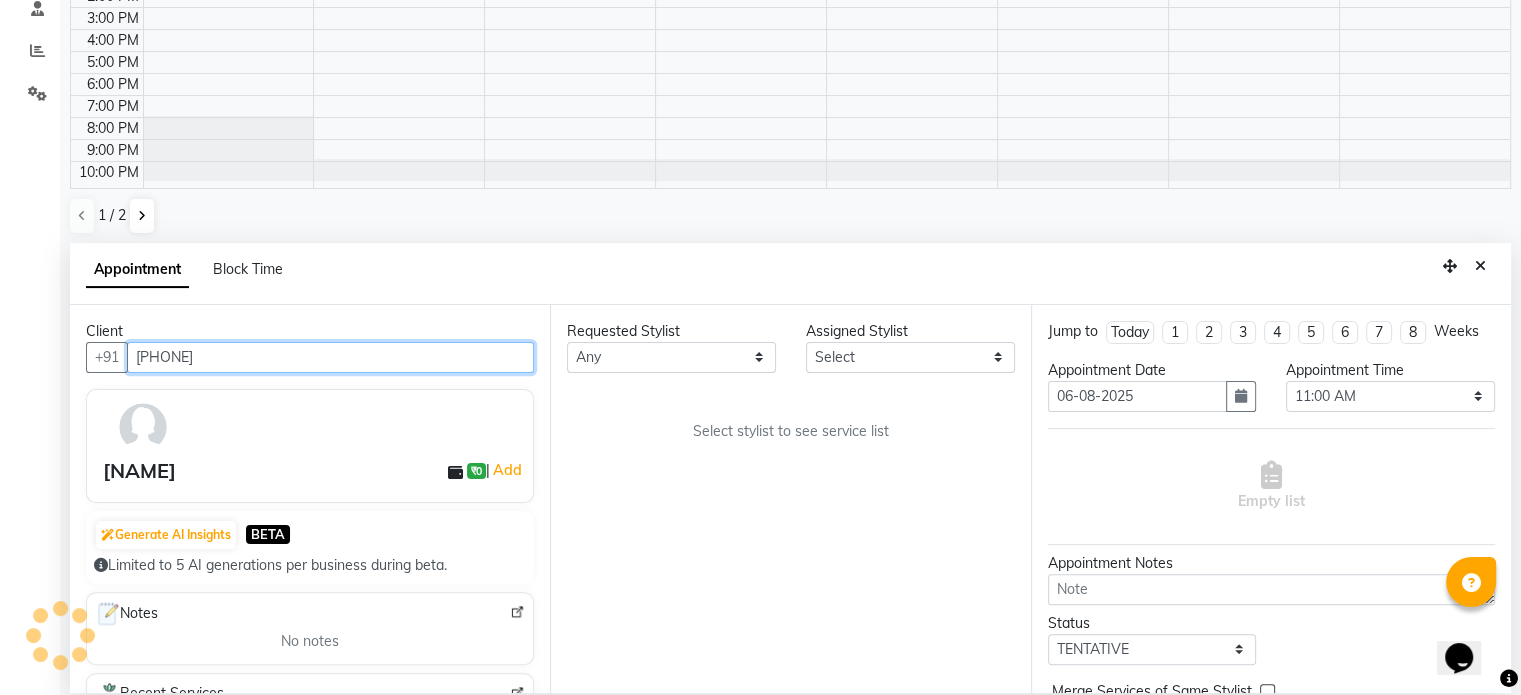 type on "[PHONE]" 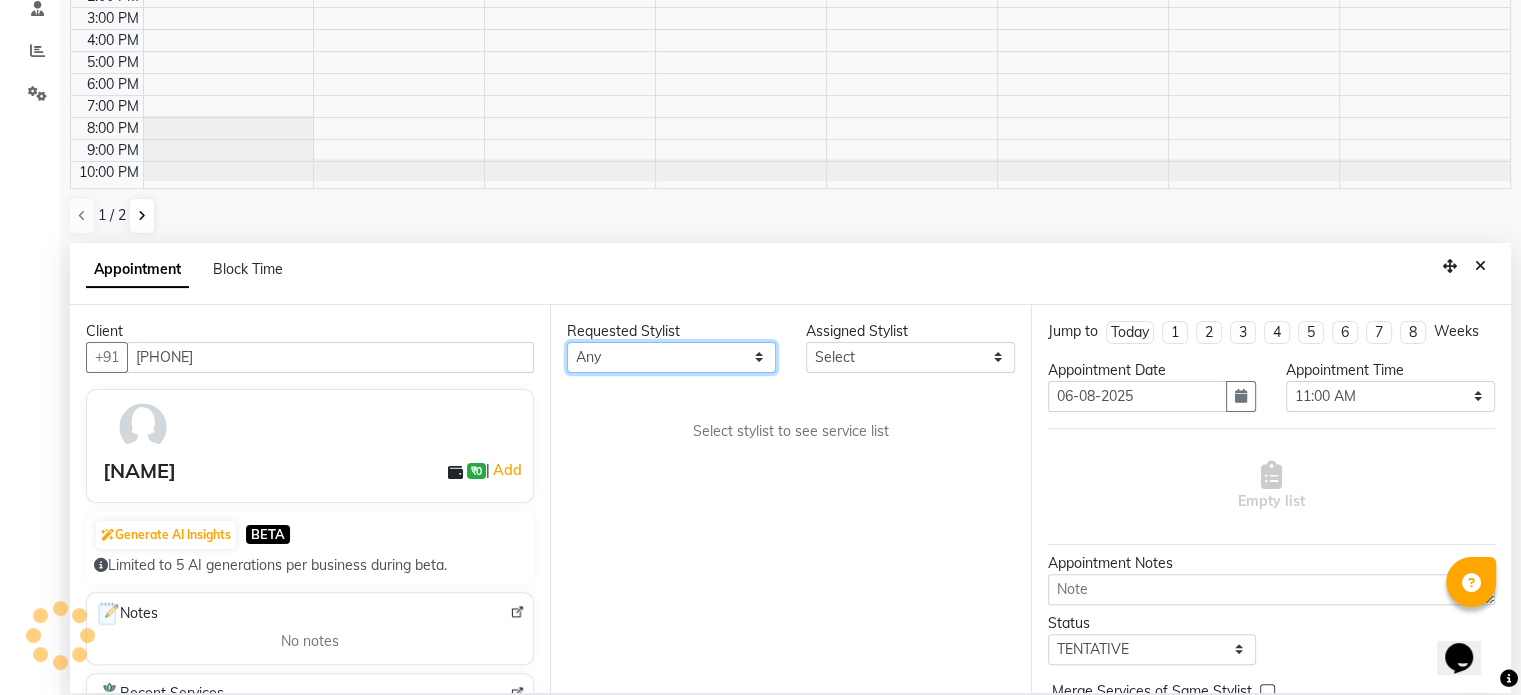 click on "Any [NAME] [NAME] [NAME] [NAME] [NAME] [NAME] [NAME] [NAME] [NAME]" at bounding box center [671, 357] 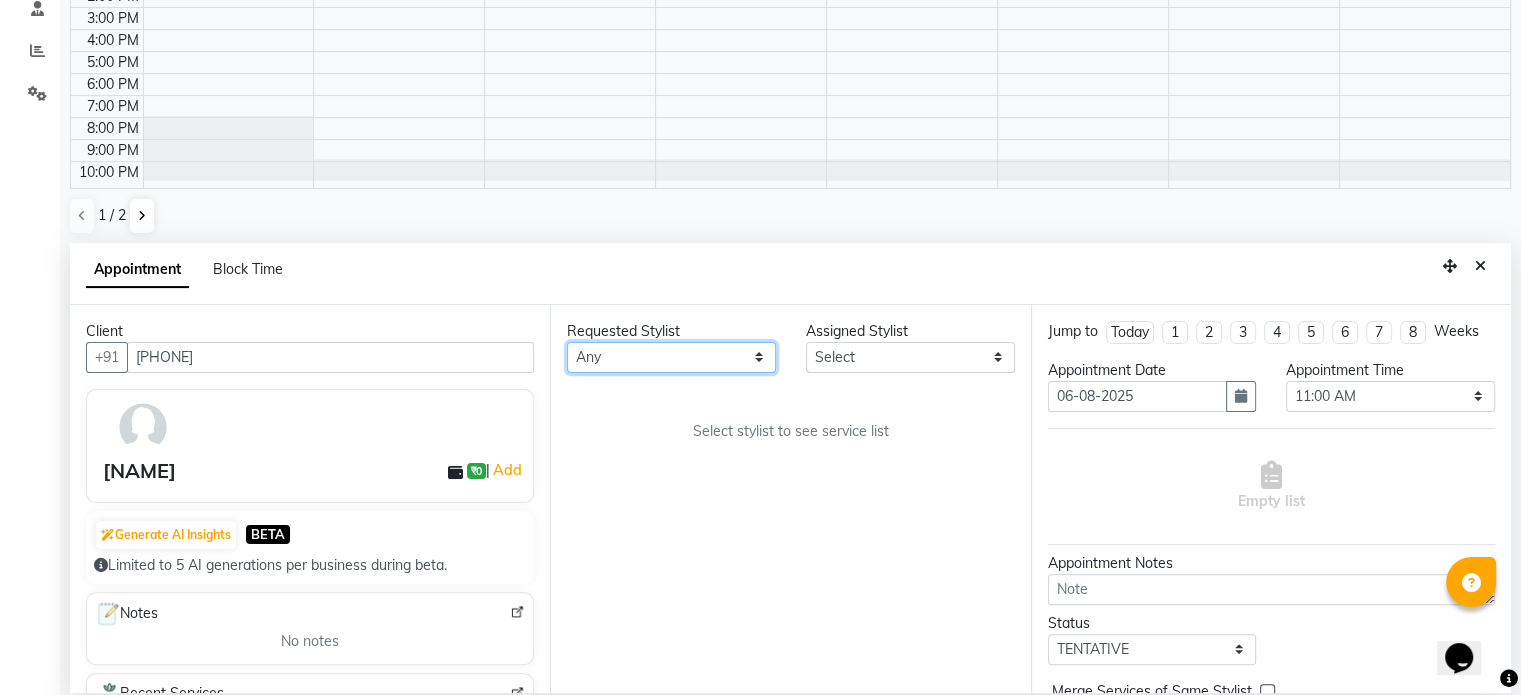 select on "59045" 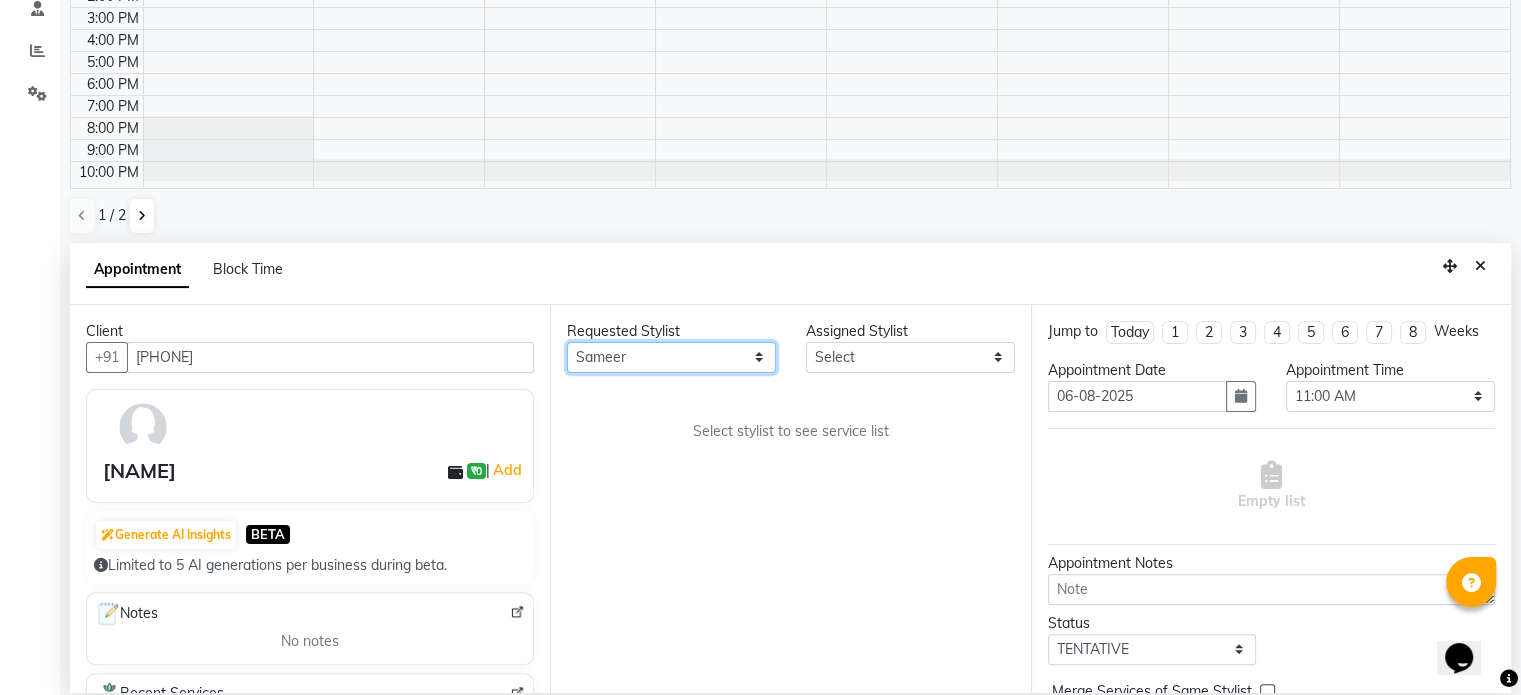 click on "Any [NAME] [NAME] [NAME] [NAME] [NAME] [NAME] [NAME] [NAME] [NAME]" at bounding box center (671, 357) 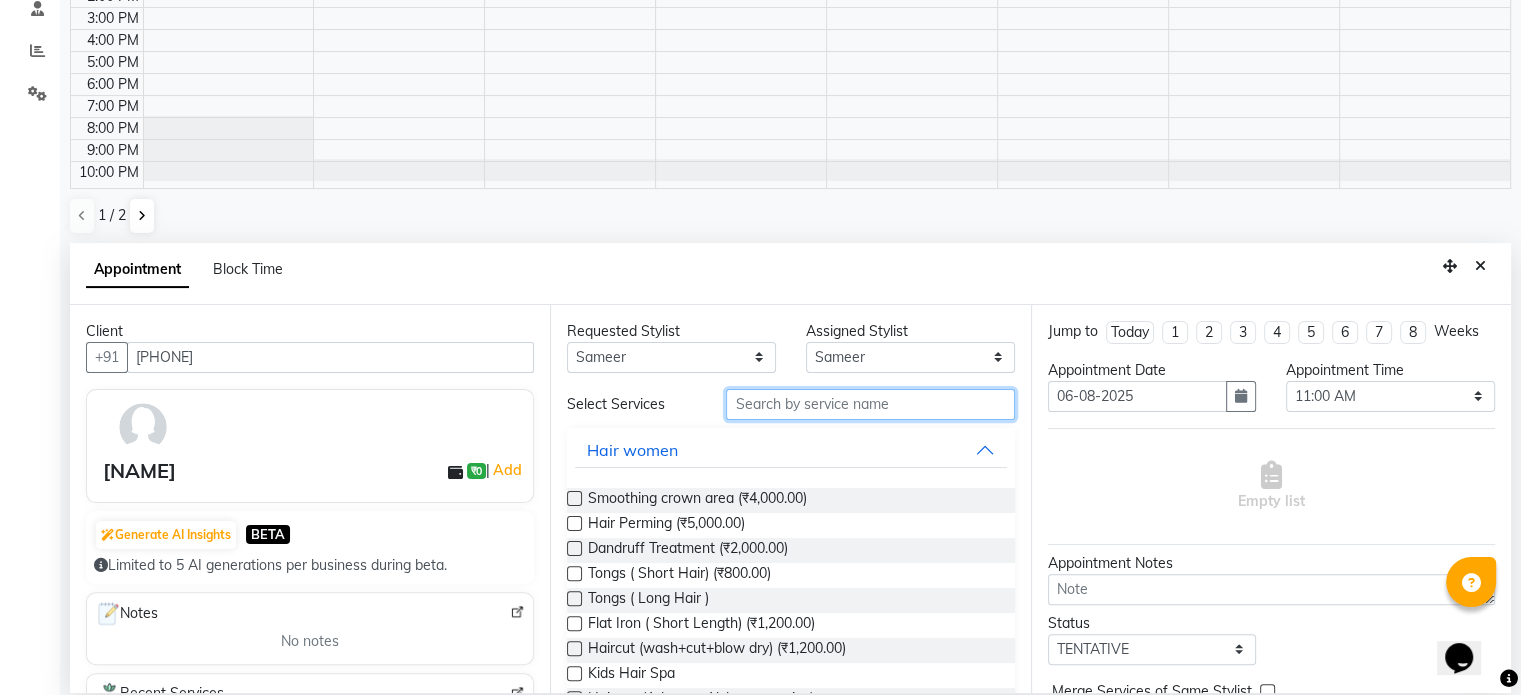 click at bounding box center (870, 404) 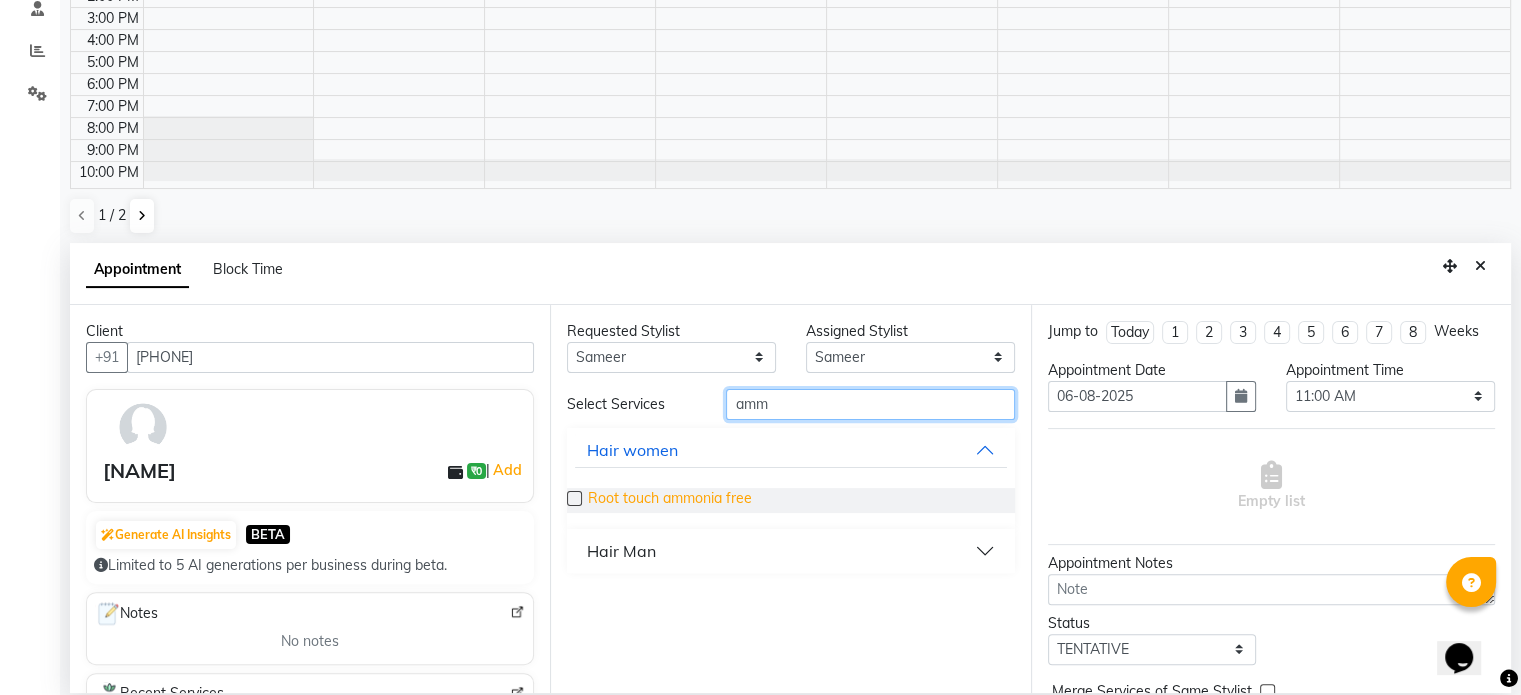 type on "amm" 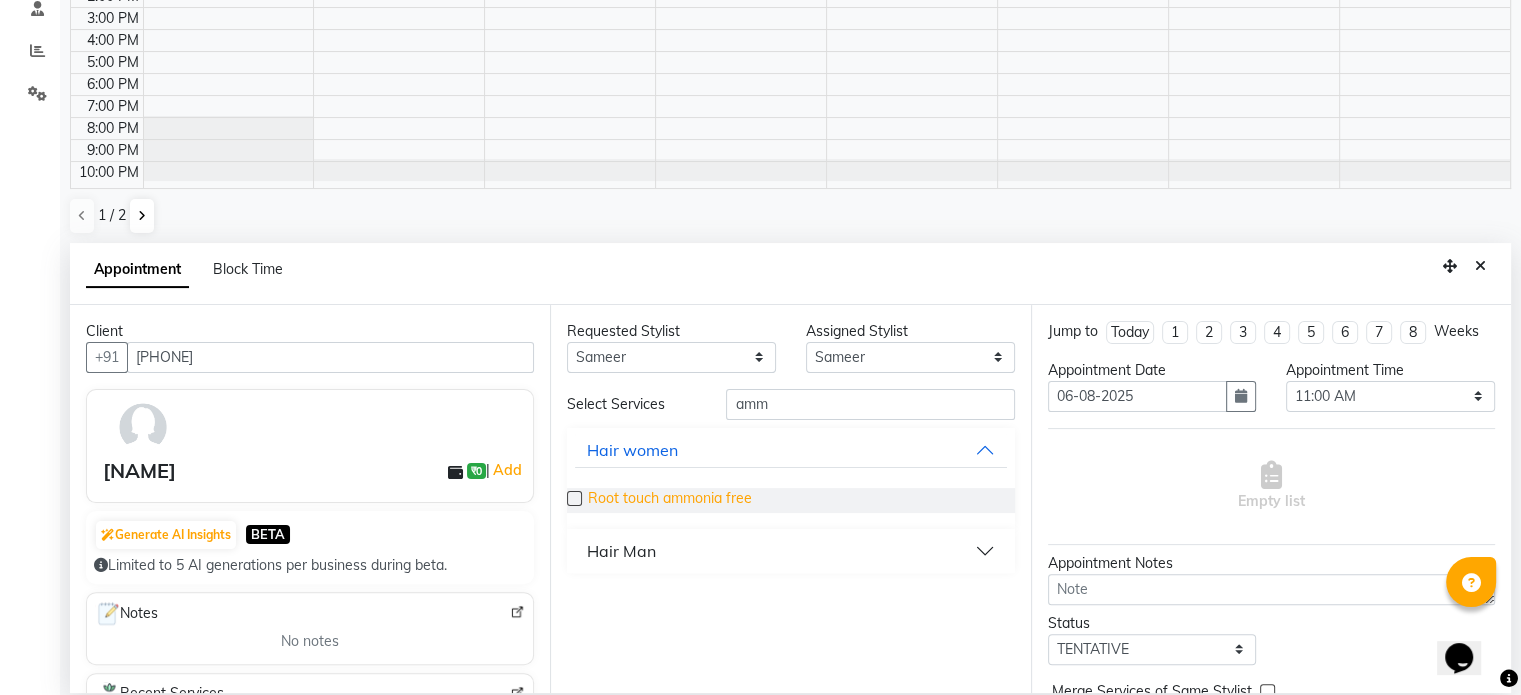 click on "Root touch ammonia free" at bounding box center (670, 500) 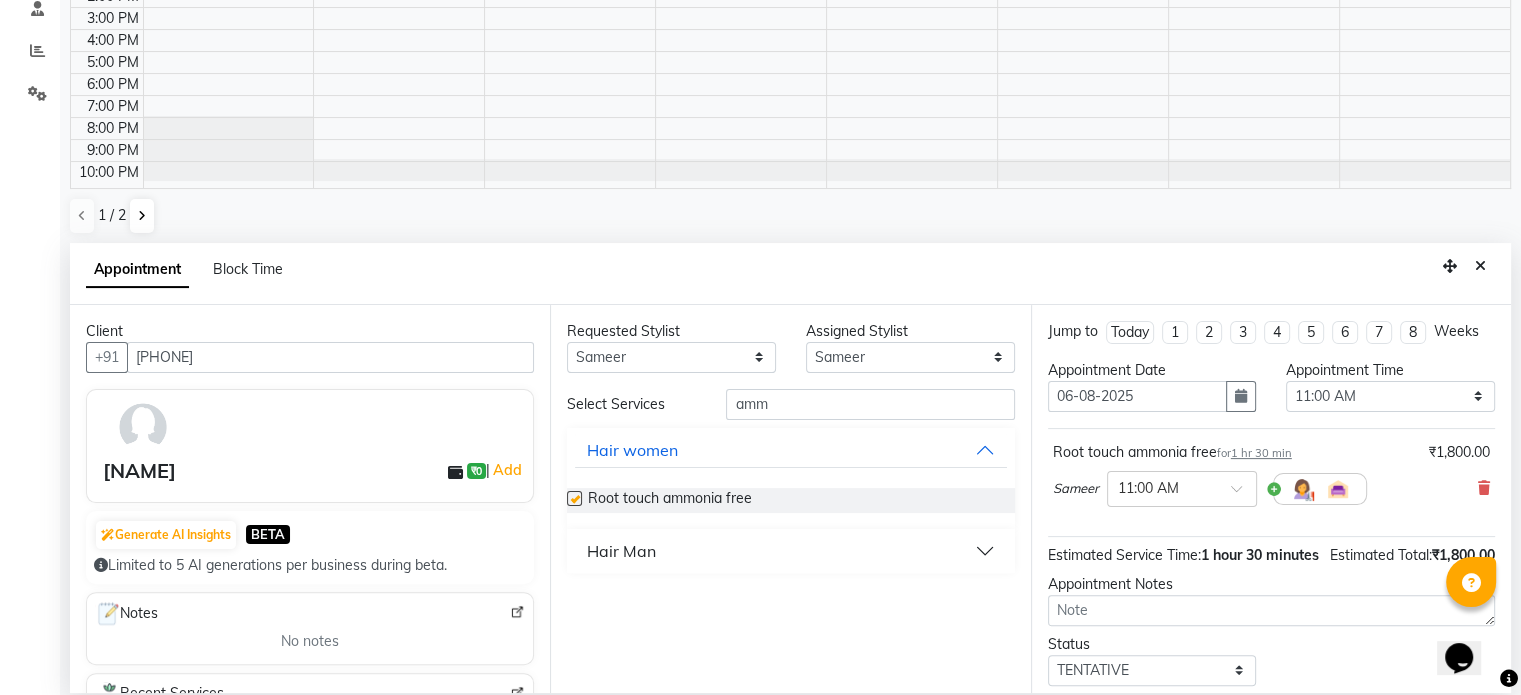 checkbox on "false" 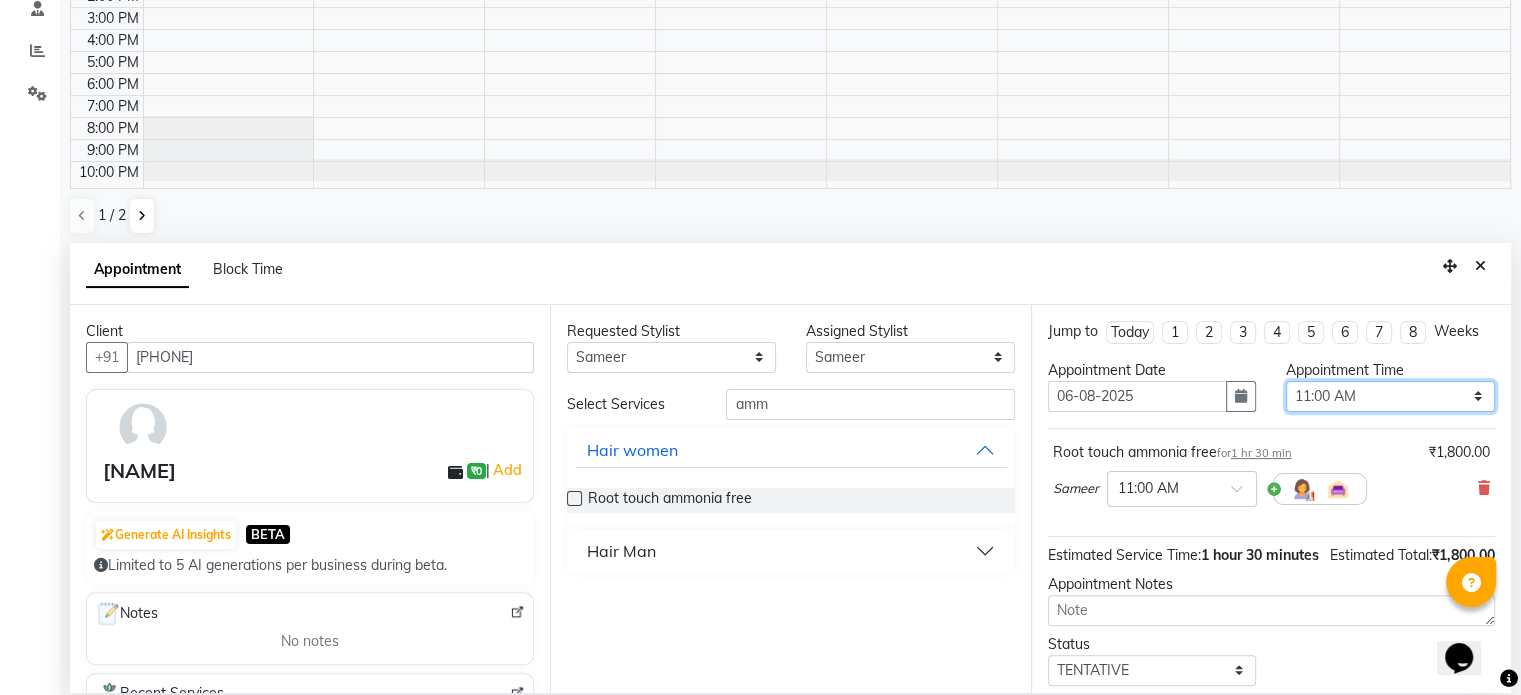 click on "Select 11:00 AM 11:15 AM 11:30 AM 11:45 AM 12:00 PM 12:15 PM 12:30 PM 12:45 PM 01:00 PM 01:15 PM 01:30 PM 01:45 PM 02:00 PM 02:15 PM 02:30 PM 02:45 PM 03:00 PM 03:15 PM 03:30 PM 03:45 PM 04:00 PM 04:15 PM 04:30 PM 04:45 PM 05:00 PM 05:15 PM 05:30 PM 05:45 PM 06:00 PM 06:15 PM 06:30 PM 06:45 PM 07:00 PM 07:15 PM 07:30 PM 07:45 PM 08:00 PM 08:15 PM 08:30 PM 08:45 PM 09:00 PM 09:15 PM 09:30 PM 09:45 PM 10:00 PM" at bounding box center [1390, 396] 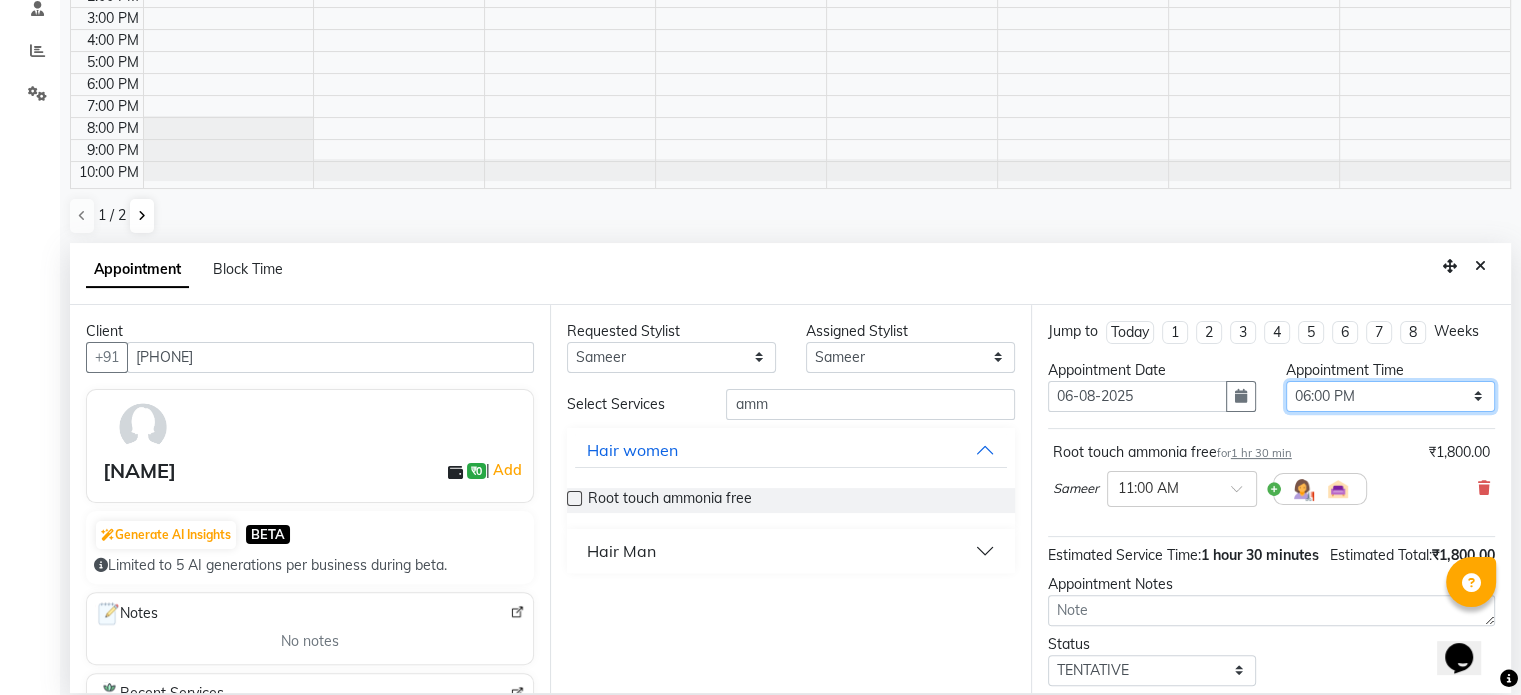 click on "Select 11:00 AM 11:15 AM 11:30 AM 11:45 AM 12:00 PM 12:15 PM 12:30 PM 12:45 PM 01:00 PM 01:15 PM 01:30 PM 01:45 PM 02:00 PM 02:15 PM 02:30 PM 02:45 PM 03:00 PM 03:15 PM 03:30 PM 03:45 PM 04:00 PM 04:15 PM 04:30 PM 04:45 PM 05:00 PM 05:15 PM 05:30 PM 05:45 PM 06:00 PM 06:15 PM 06:30 PM 06:45 PM 07:00 PM 07:15 PM 07:30 PM 07:45 PM 08:00 PM 08:15 PM 08:30 PM 08:45 PM 09:00 PM 09:15 PM 09:30 PM 09:45 PM 10:00 PM" at bounding box center [1390, 396] 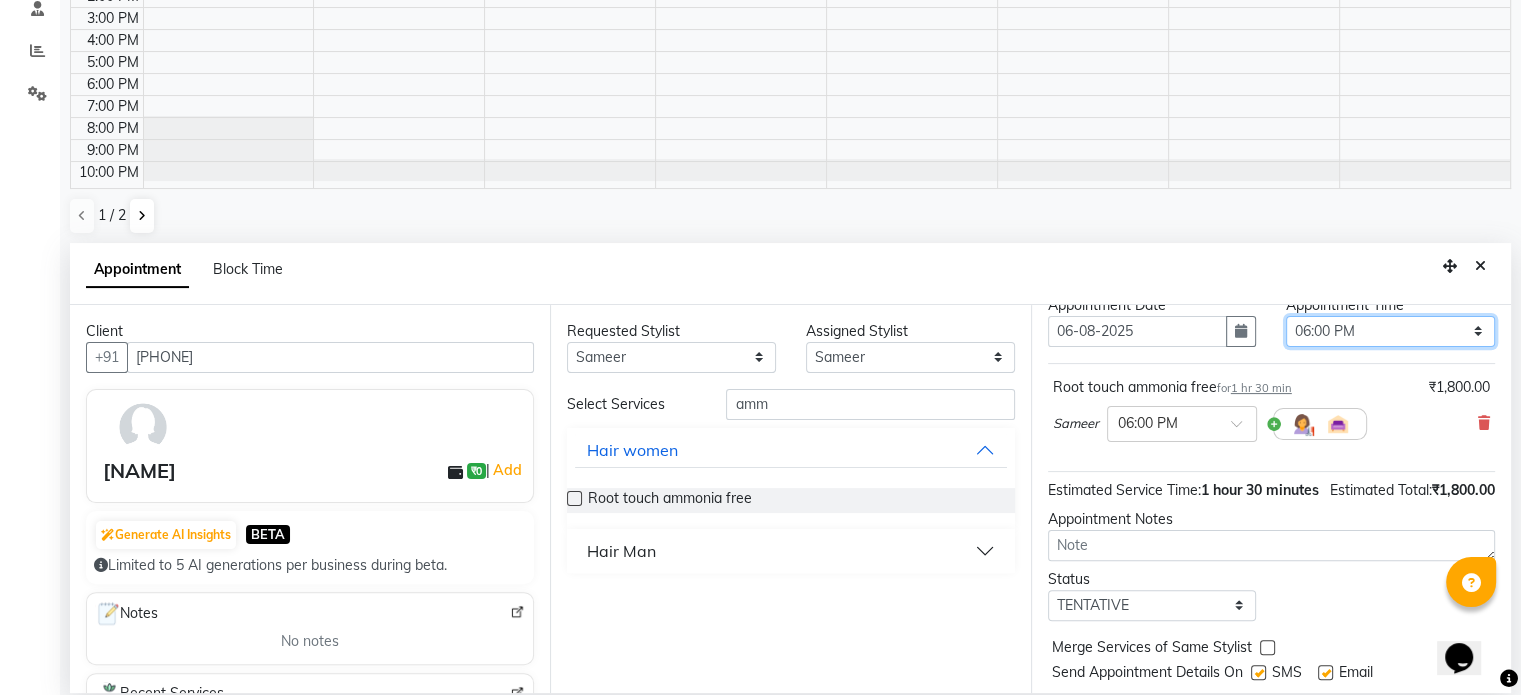 scroll, scrollTop: 100, scrollLeft: 0, axis: vertical 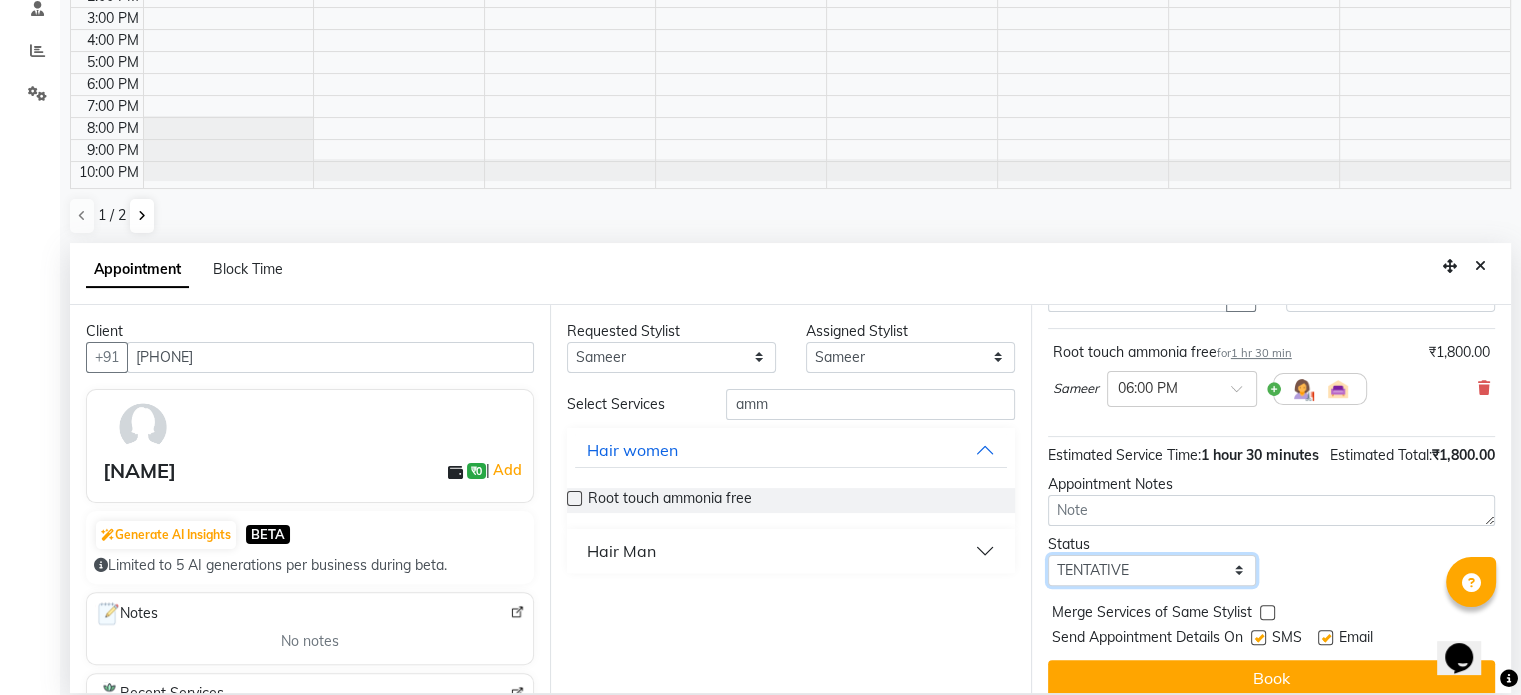click on "Select TENTATIVE CONFIRM UPCOMING" at bounding box center (1152, 570) 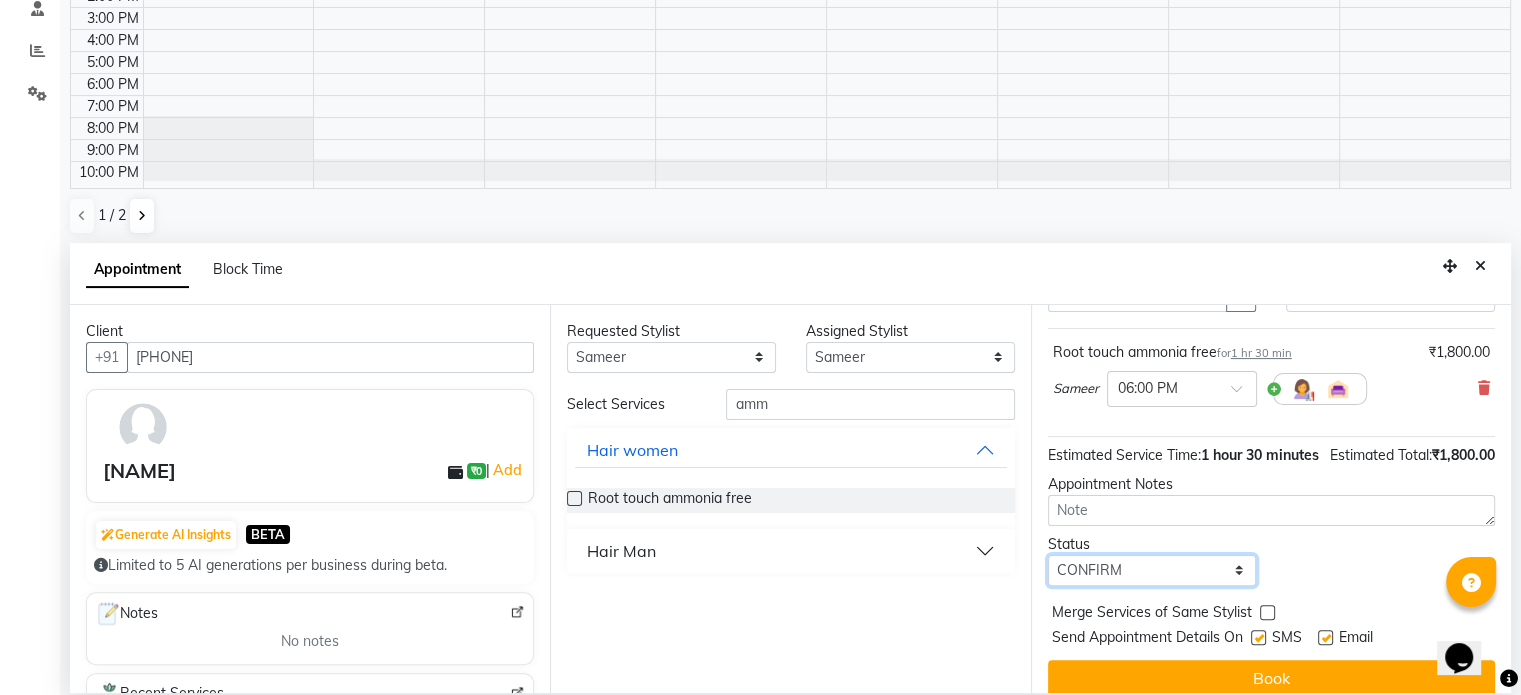 click on "Select TENTATIVE CONFIRM UPCOMING" at bounding box center [1152, 570] 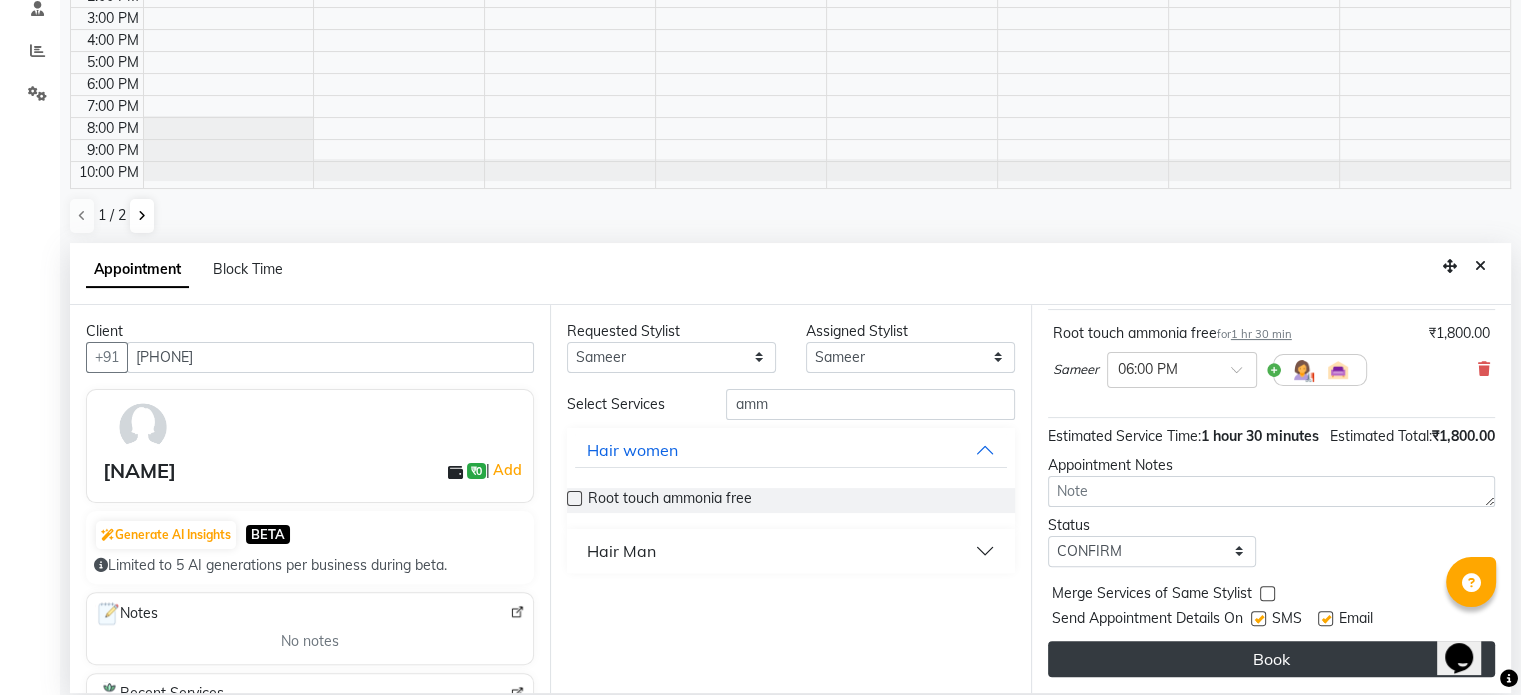 click on "Book" at bounding box center [1271, 659] 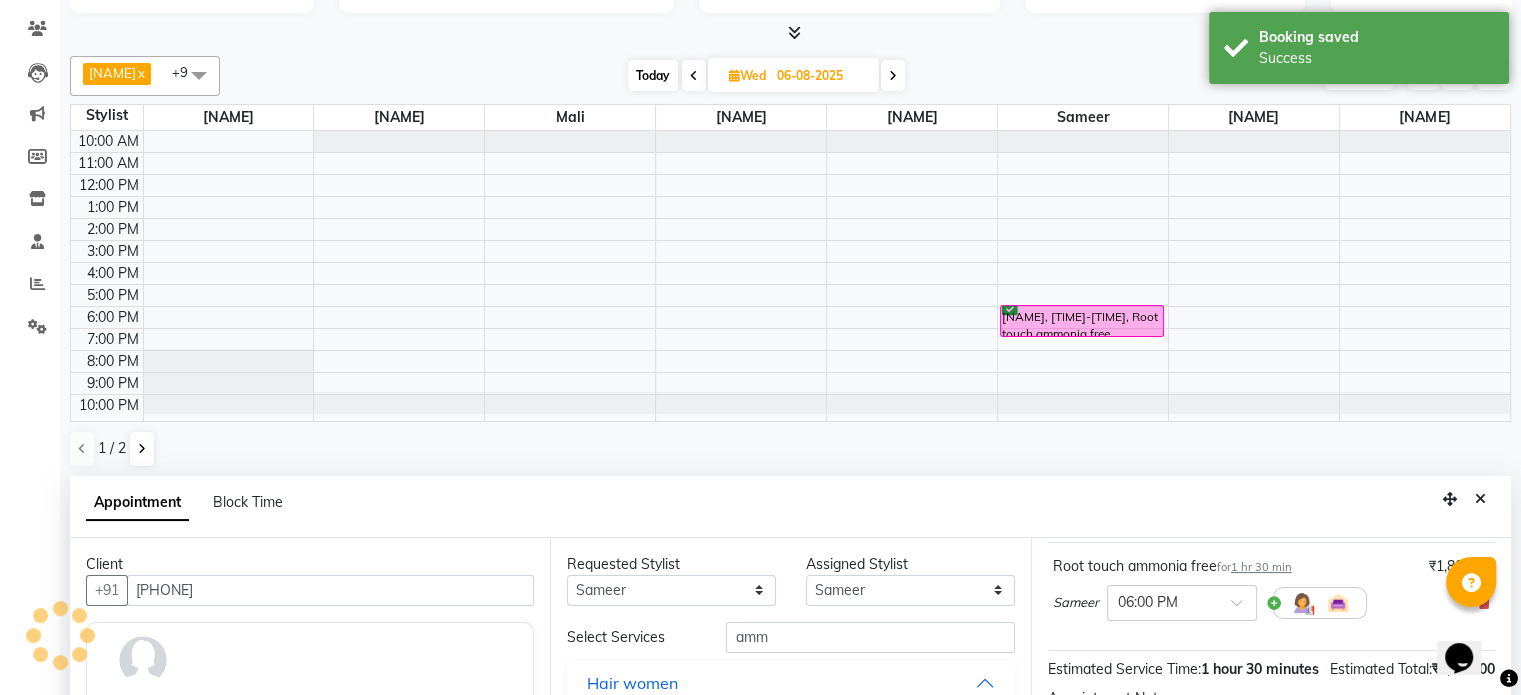scroll, scrollTop: 200, scrollLeft: 0, axis: vertical 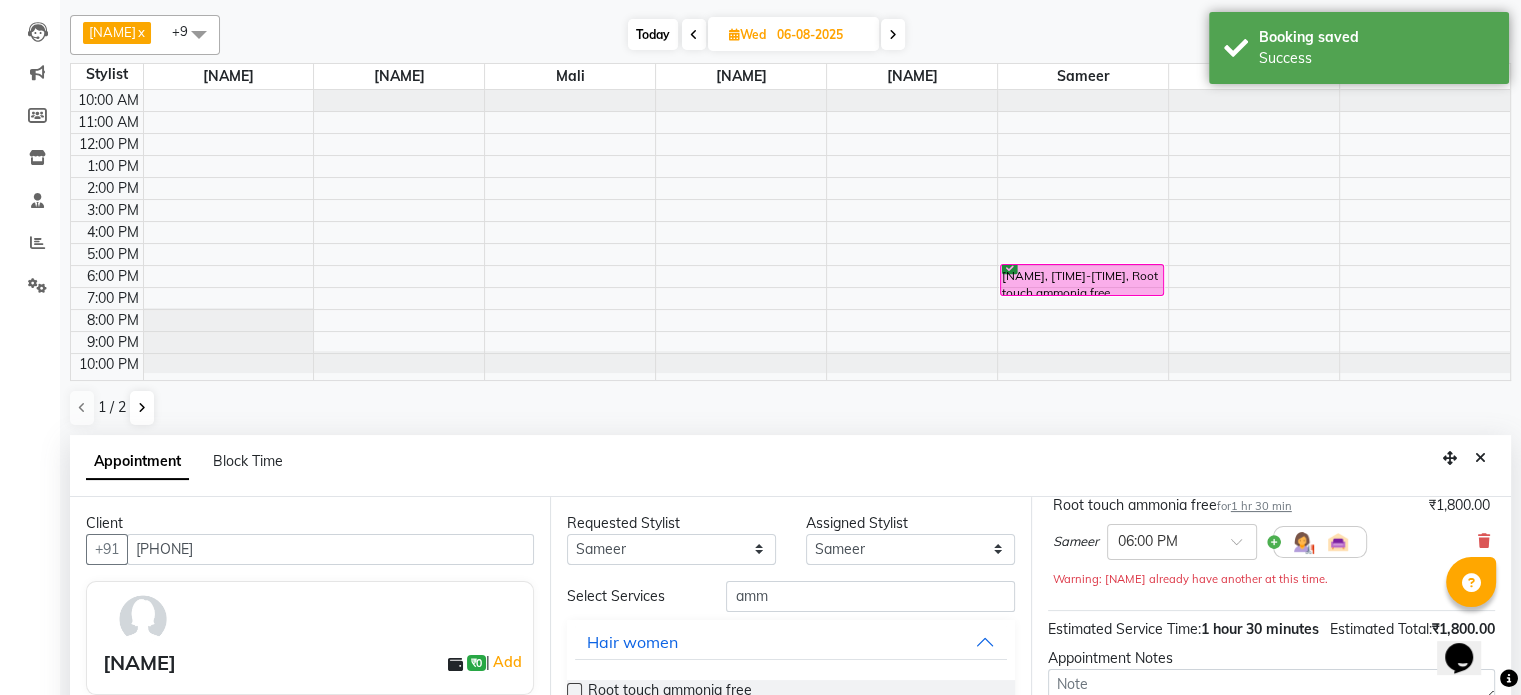 click at bounding box center (1480, 458) 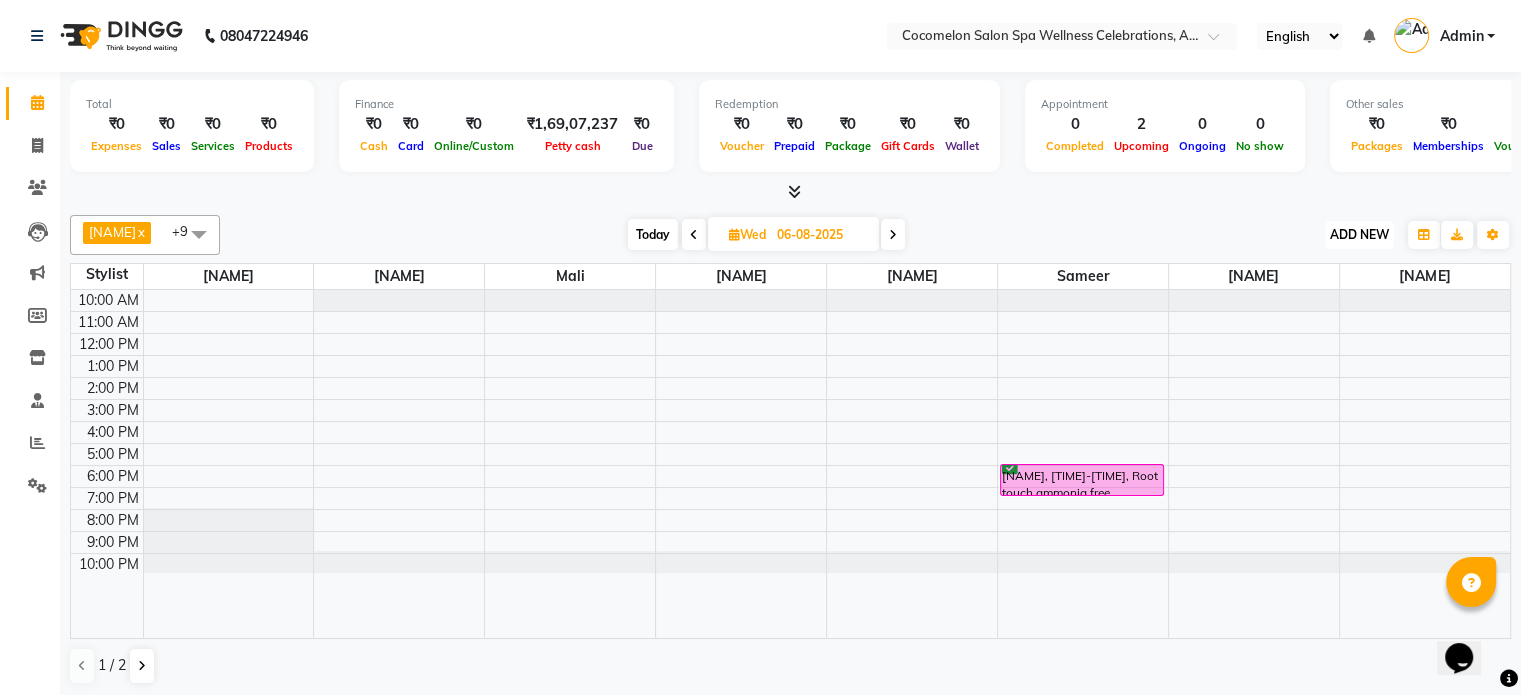 click on "ADD NEW" at bounding box center [1359, 234] 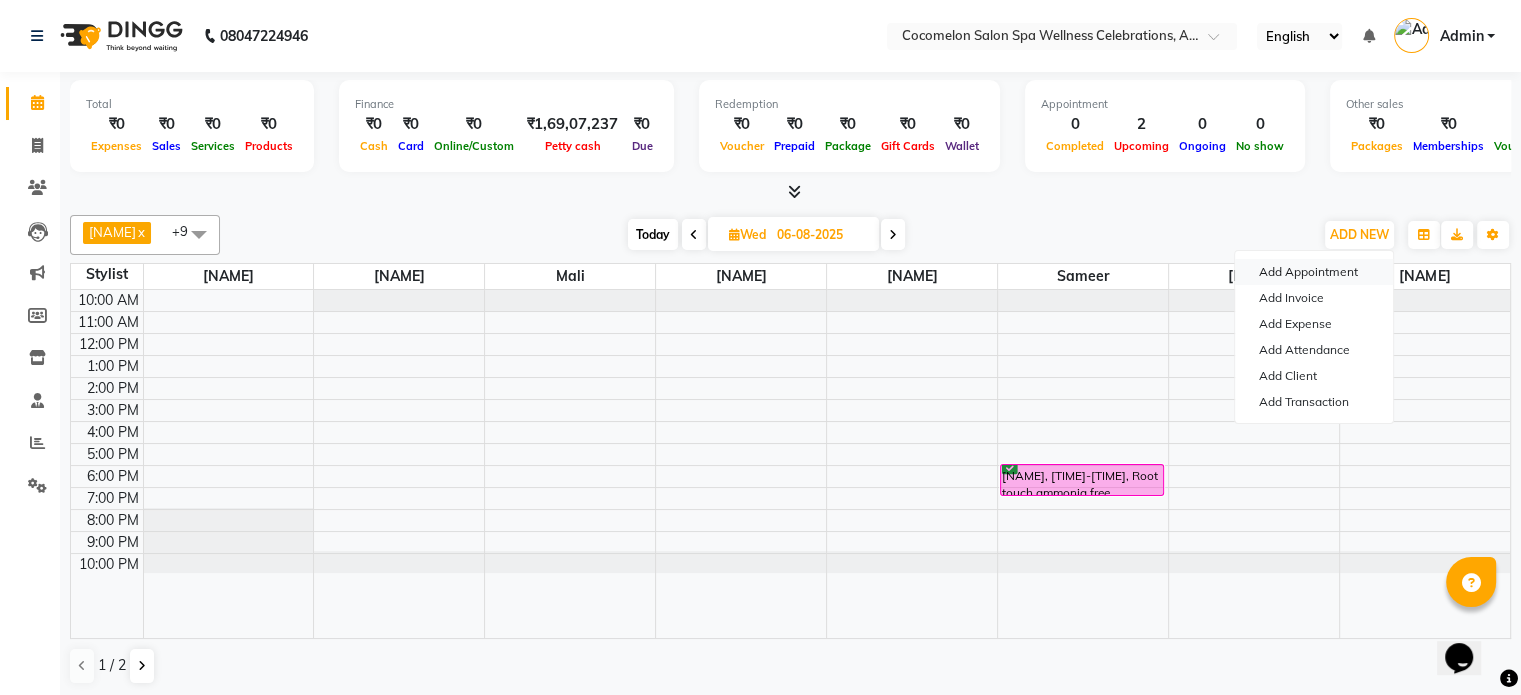 click on "Add Appointment" at bounding box center (1314, 272) 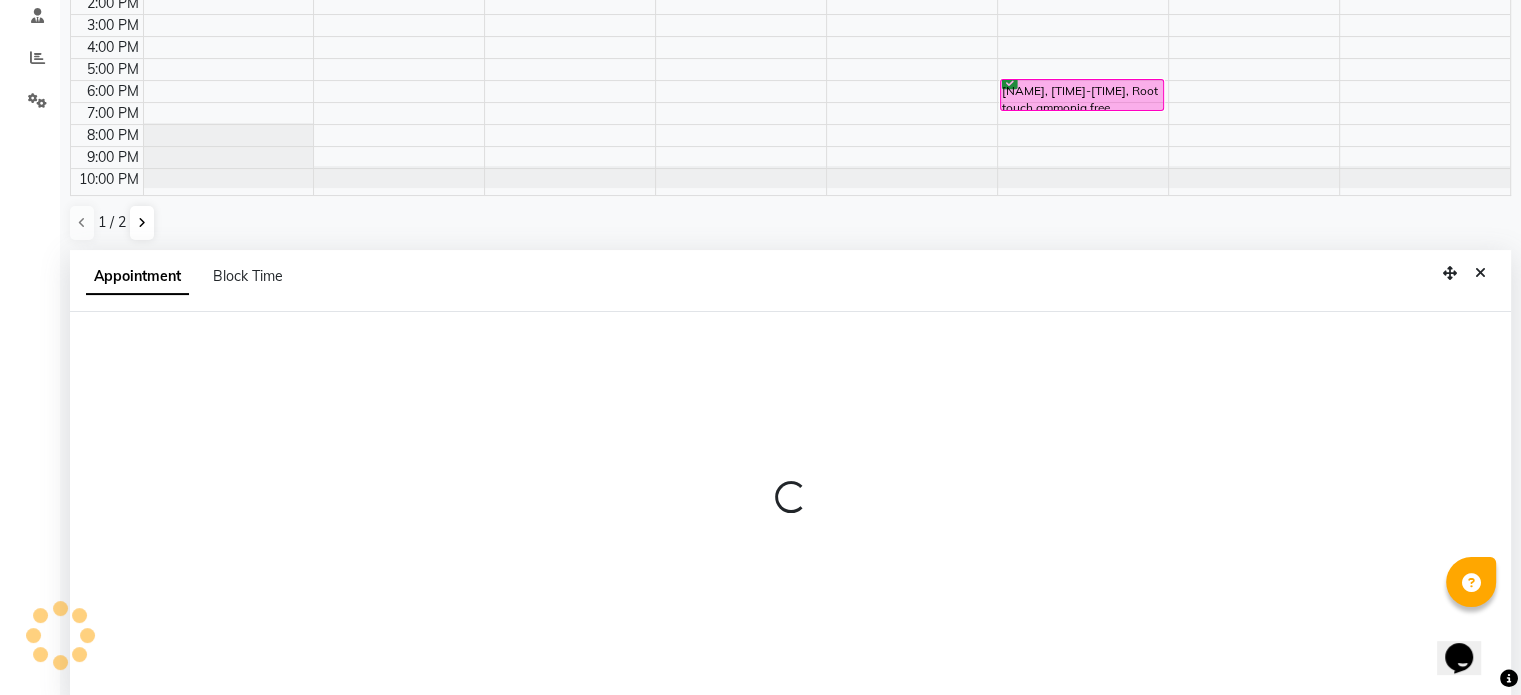 select on "660" 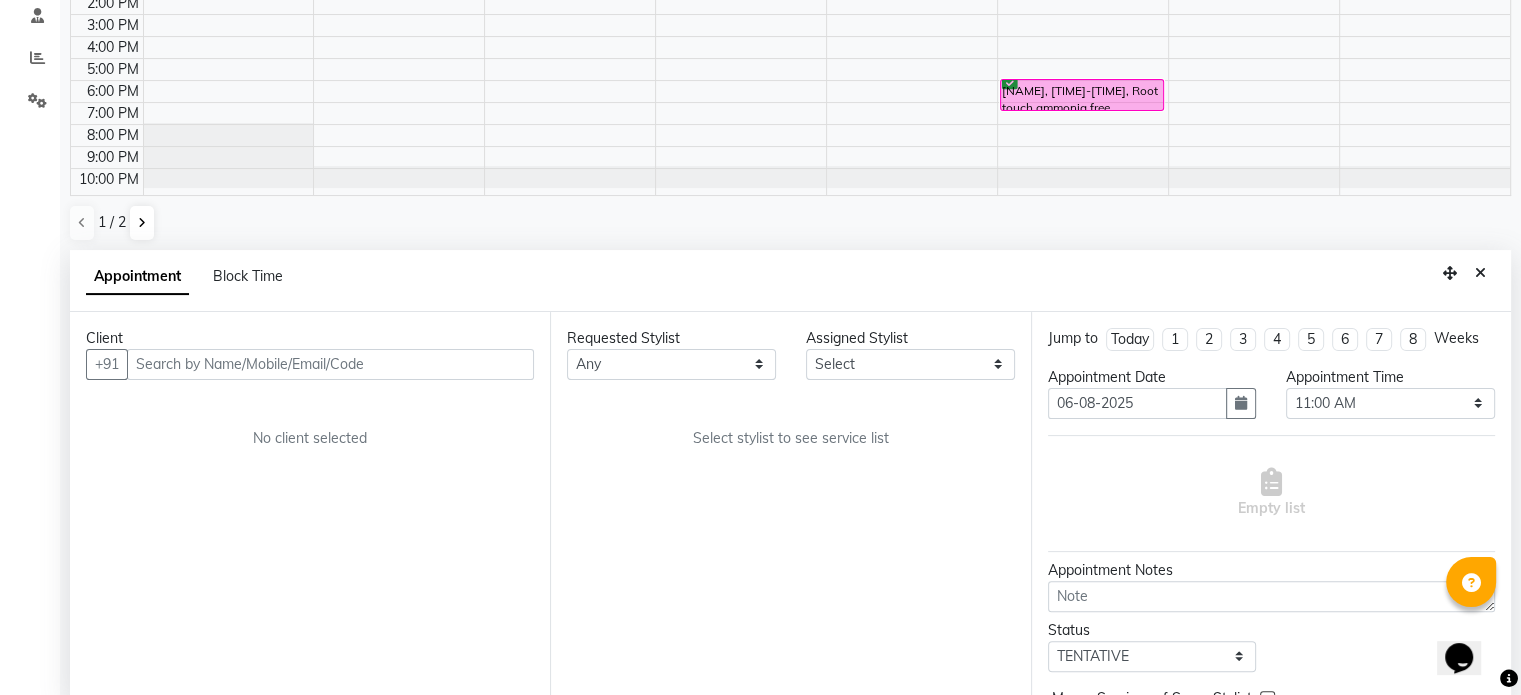 scroll, scrollTop: 392, scrollLeft: 0, axis: vertical 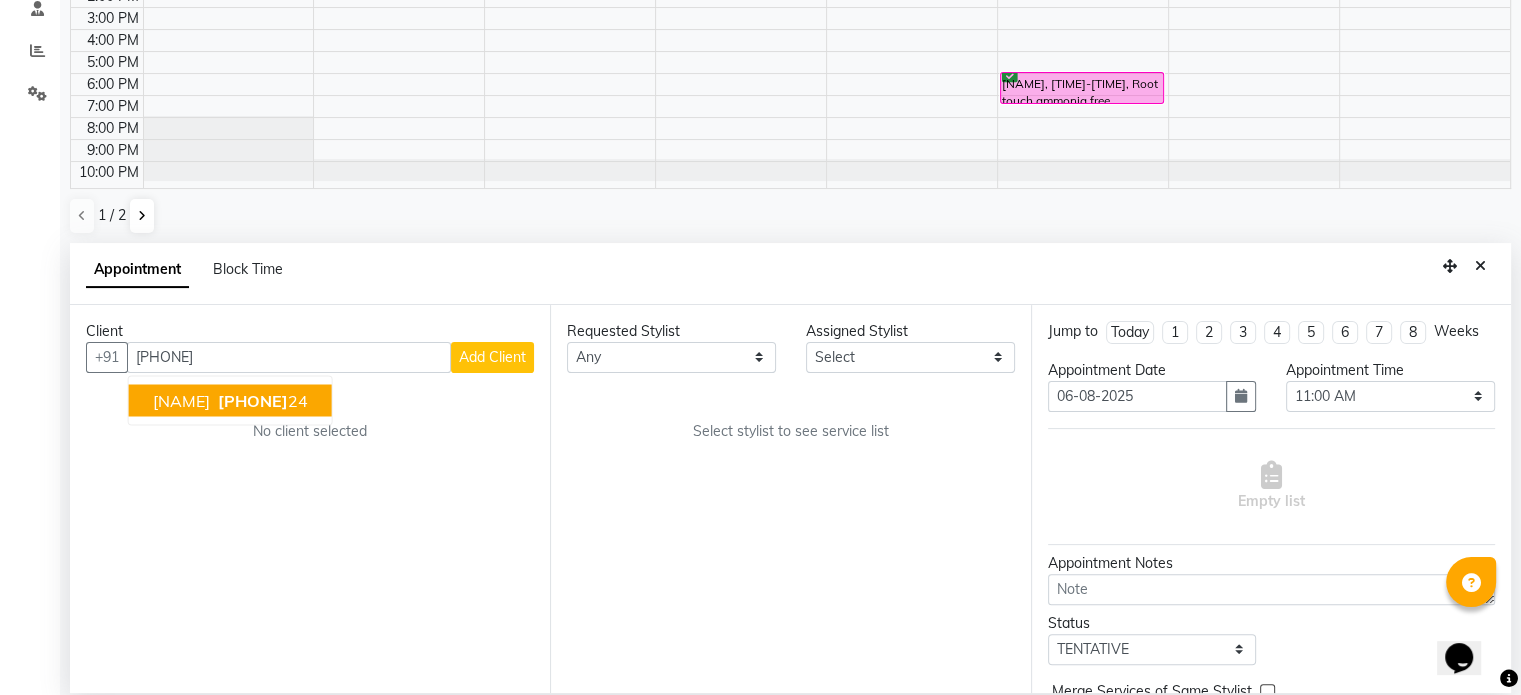 click on "[PHONE]" at bounding box center [253, 400] 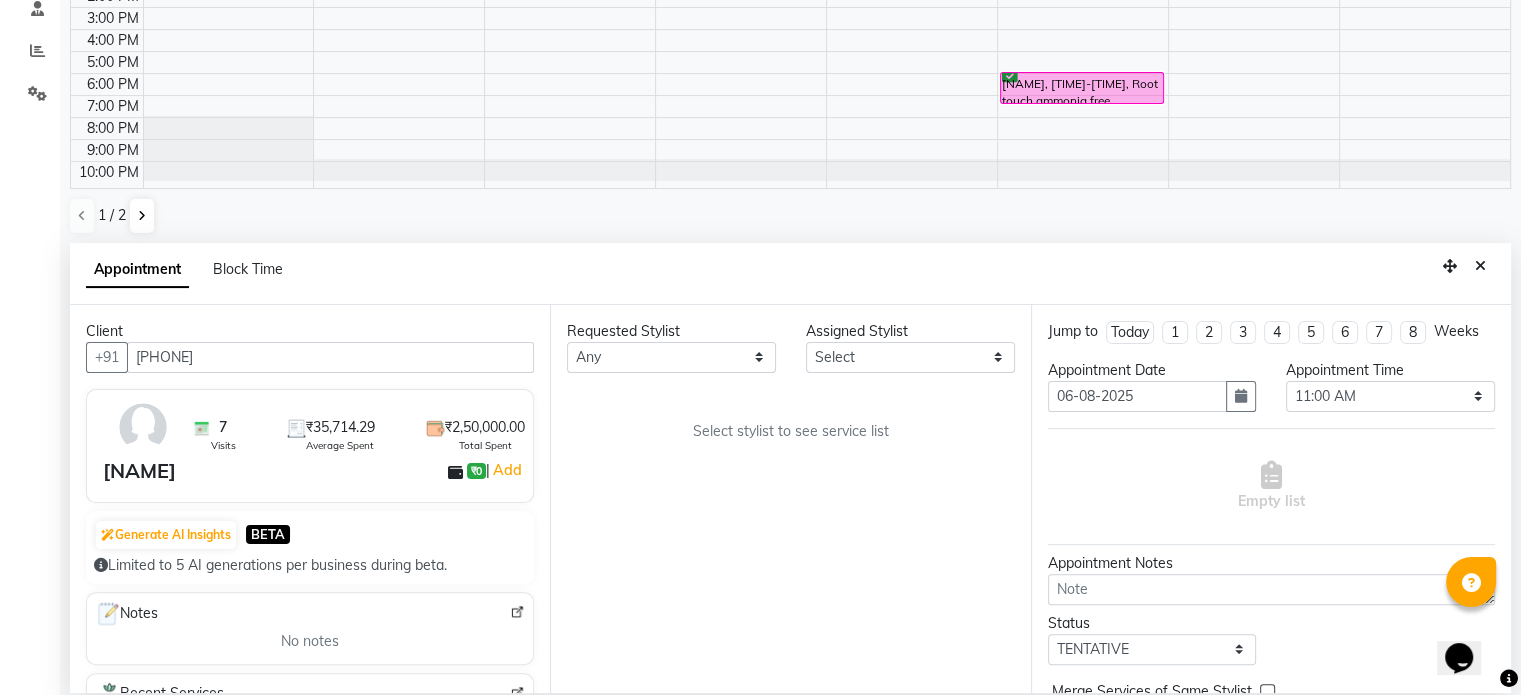 type on "[PHONE]" 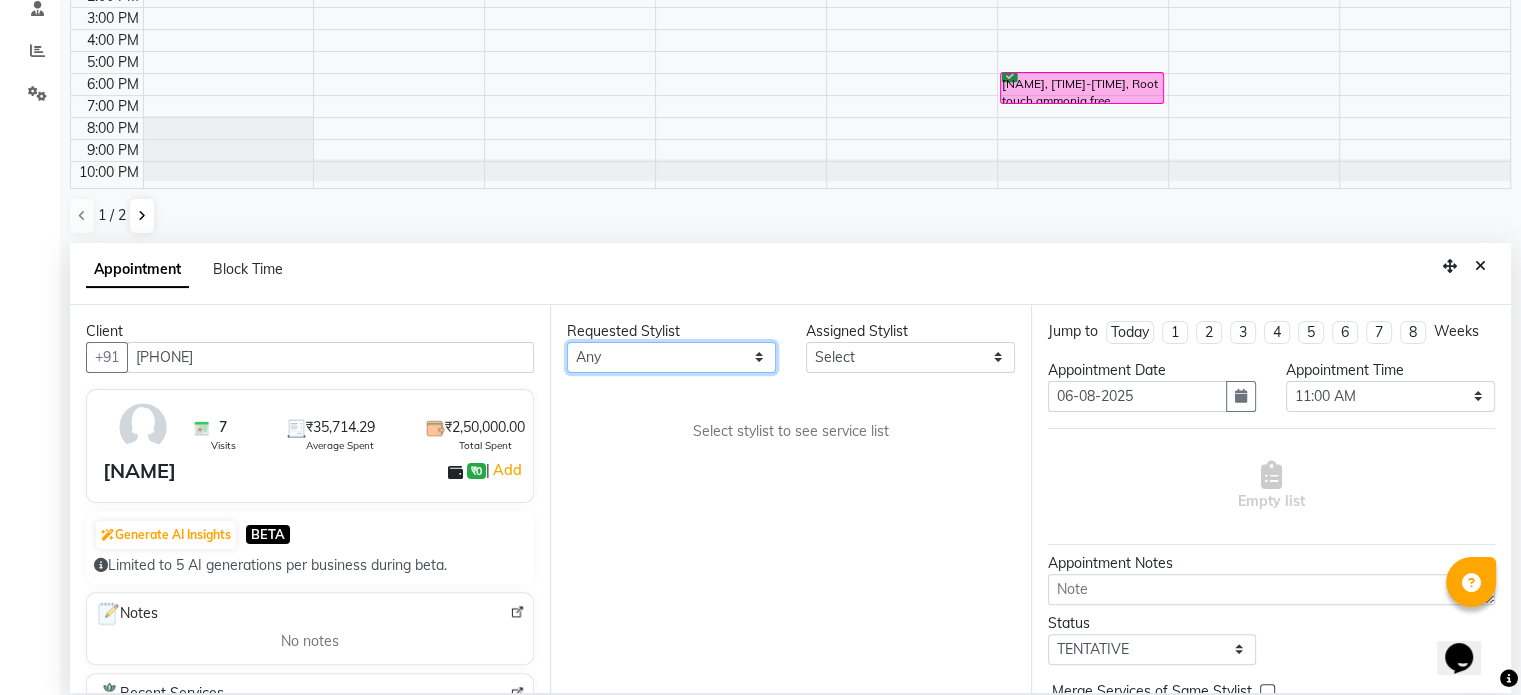 drag, startPoint x: 670, startPoint y: 353, endPoint x: 676, endPoint y: 367, distance: 15.231546 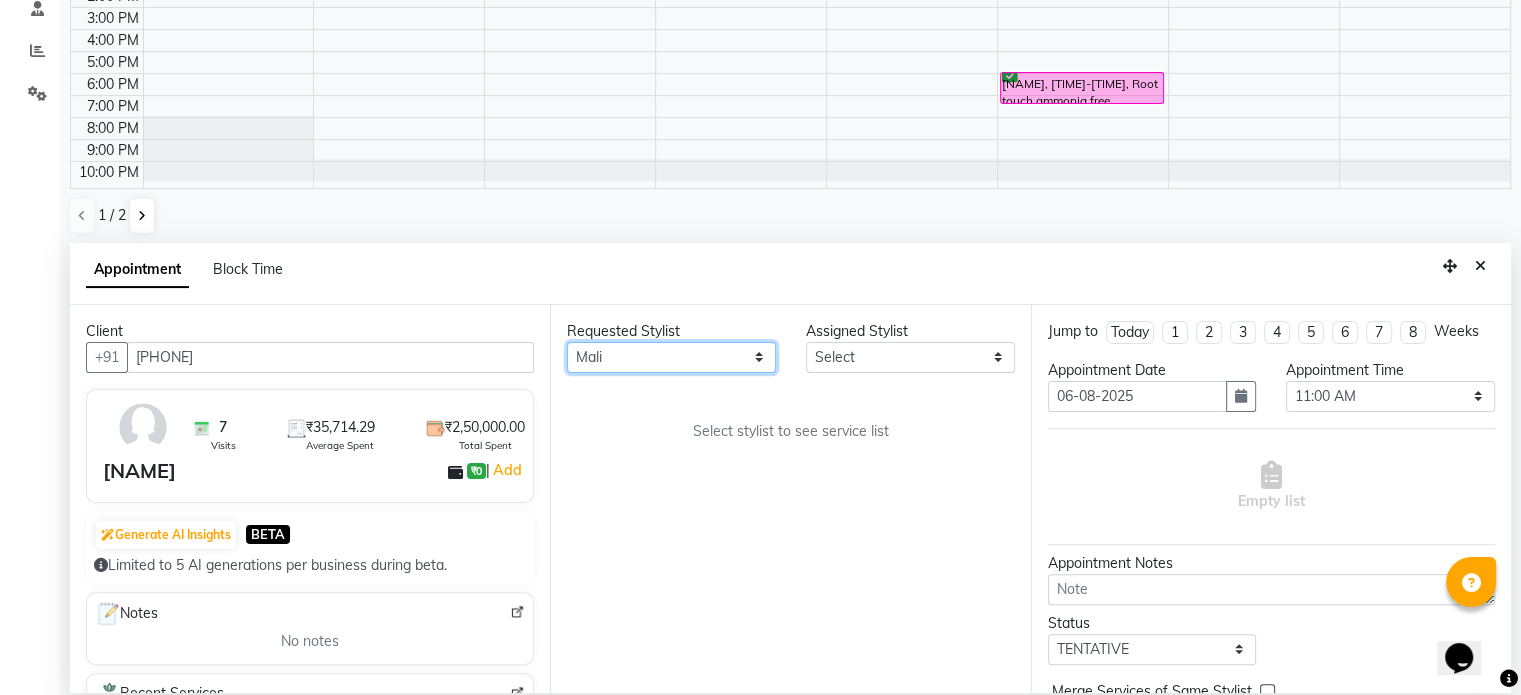 click on "Any [NAME] [NAME] [NAME] [NAME] [NAME] [NAME] [NAME] [NAME] [NAME]" at bounding box center (671, 357) 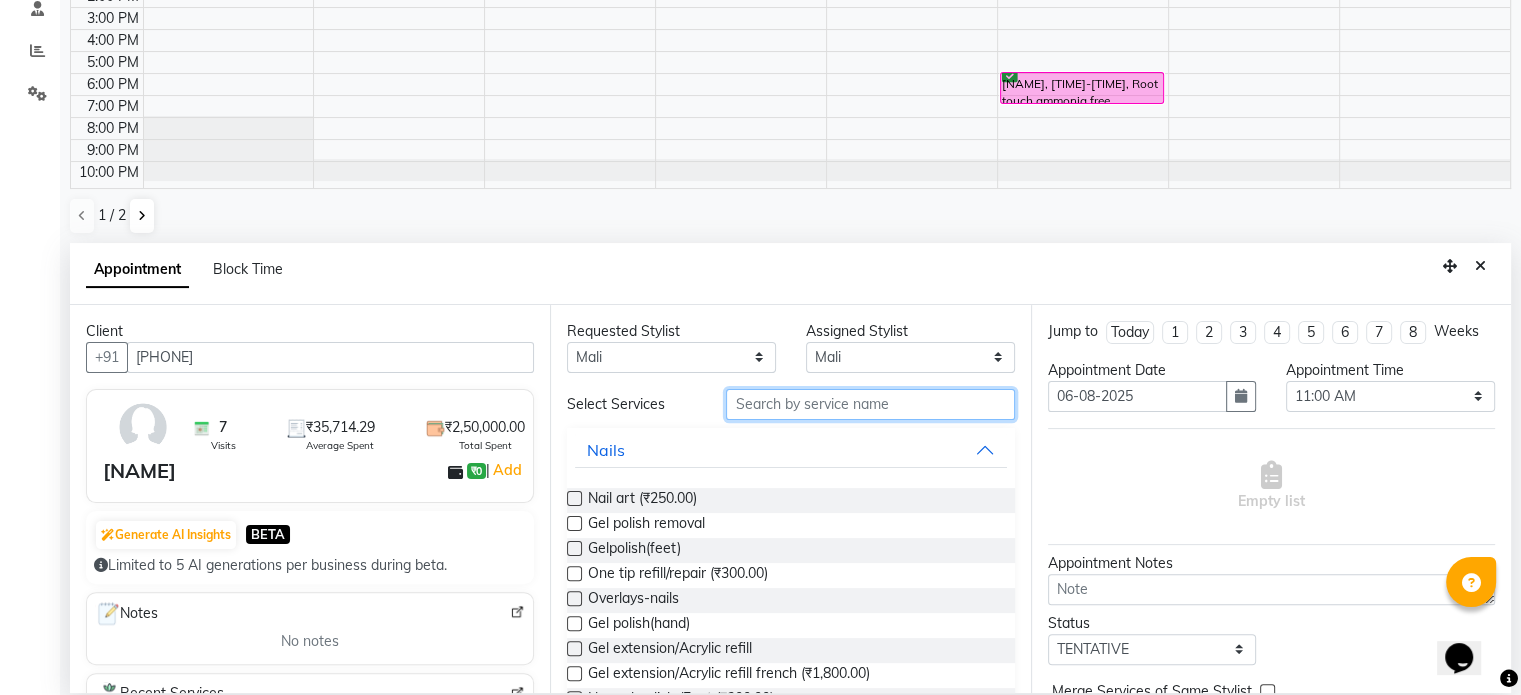 click at bounding box center (870, 404) 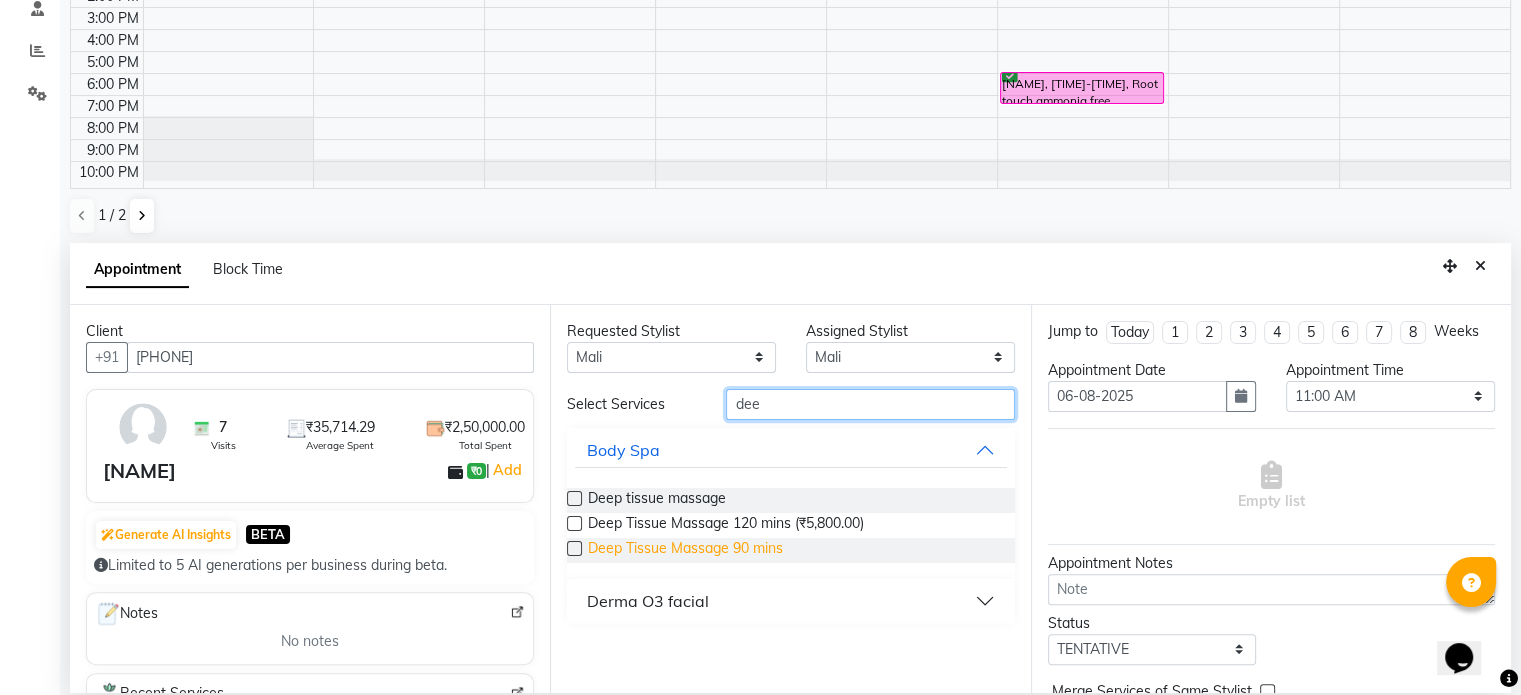 type on "dee" 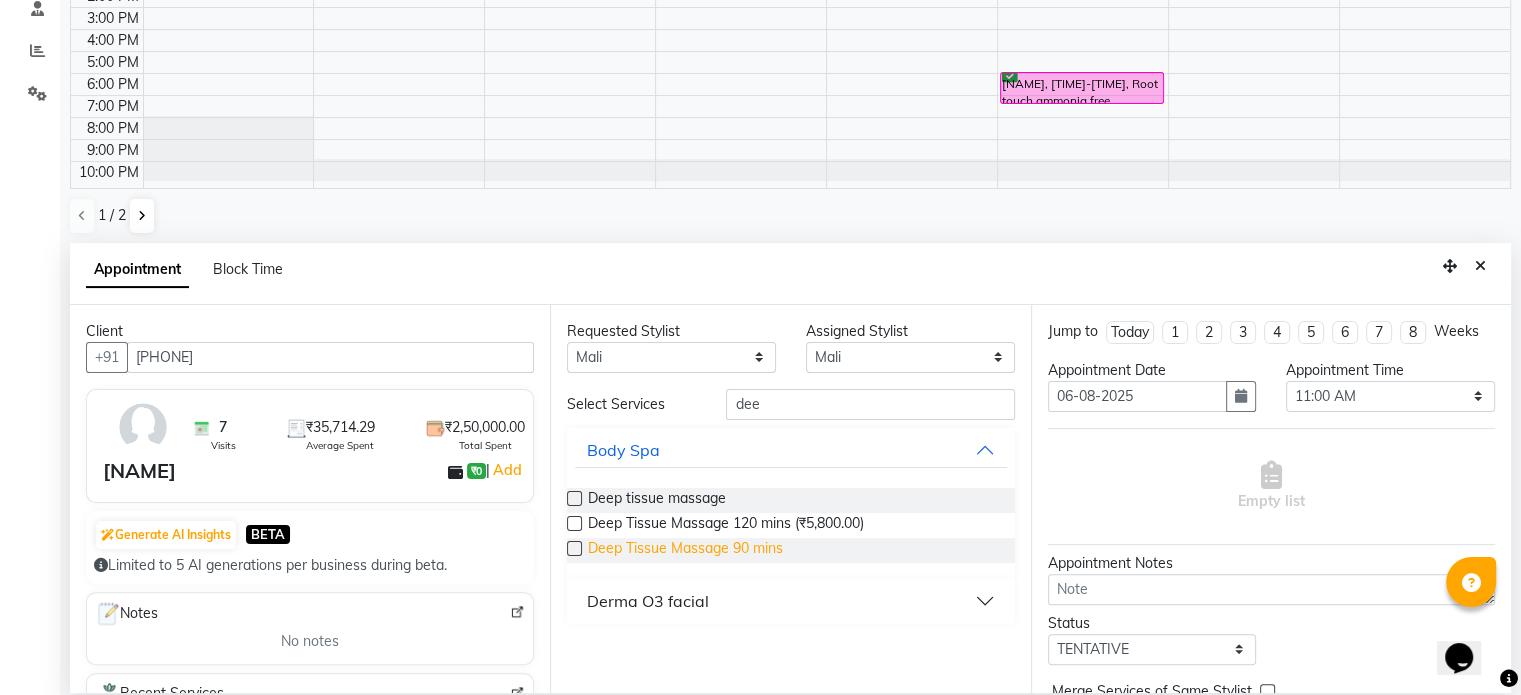 click on "Deep Tissue Massage 90 mins" at bounding box center (685, 550) 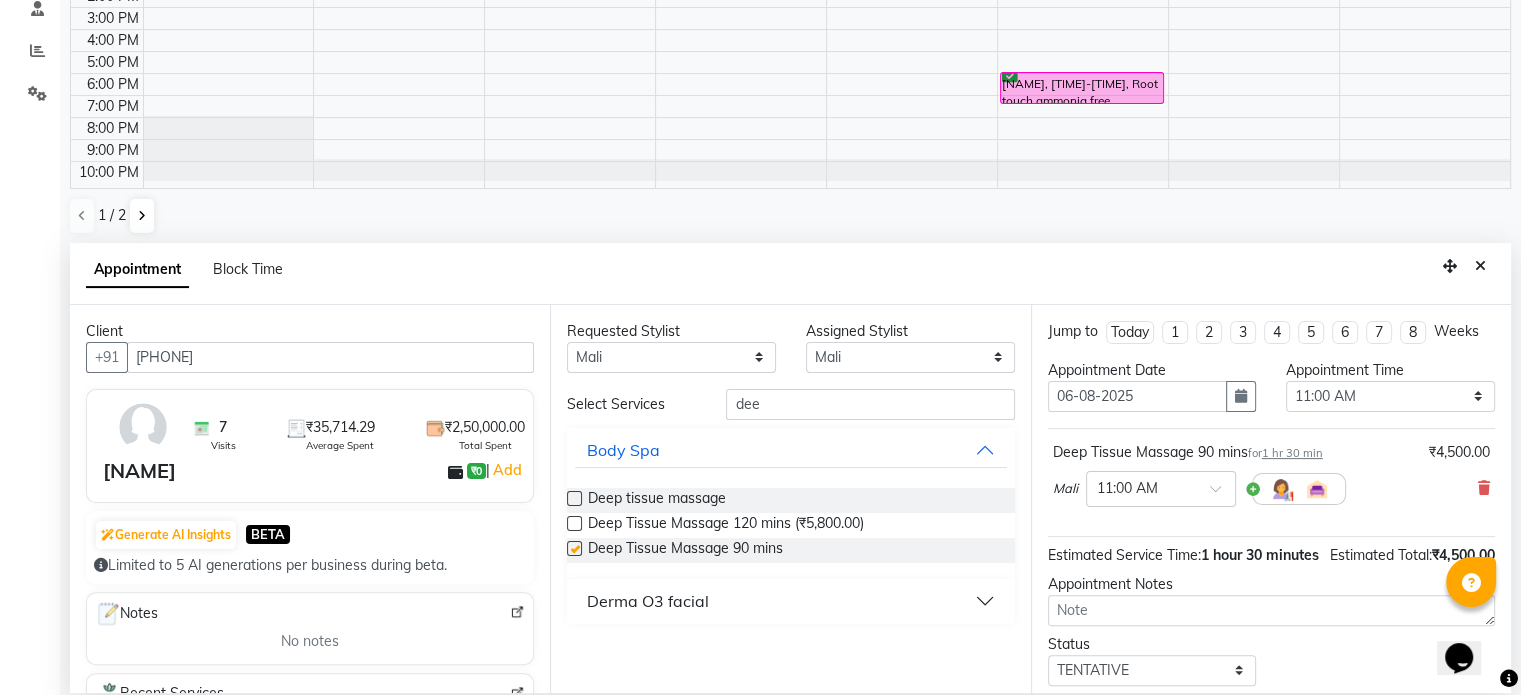 checkbox on "false" 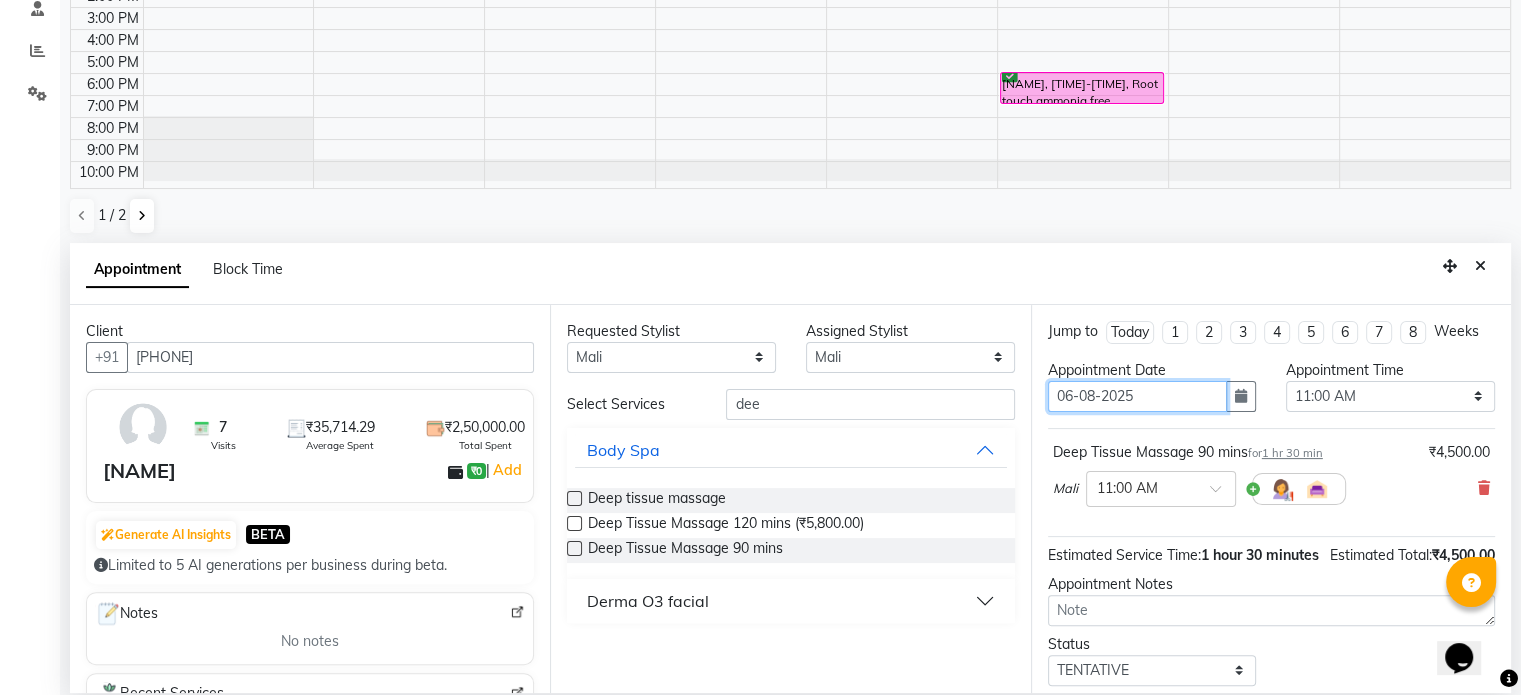 click on "06-08-2025" at bounding box center [1138, 396] 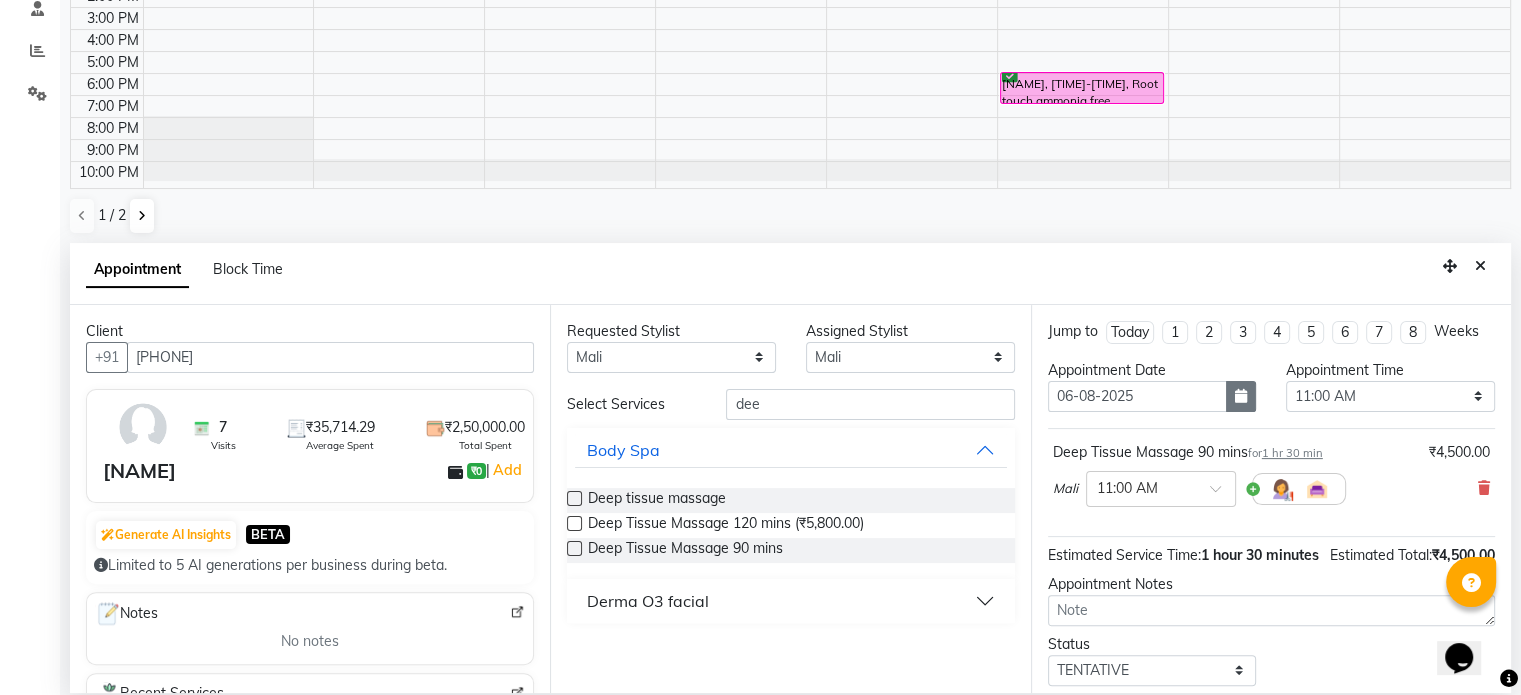 click on "Appointment Date [DATE]" at bounding box center (1152, 394) 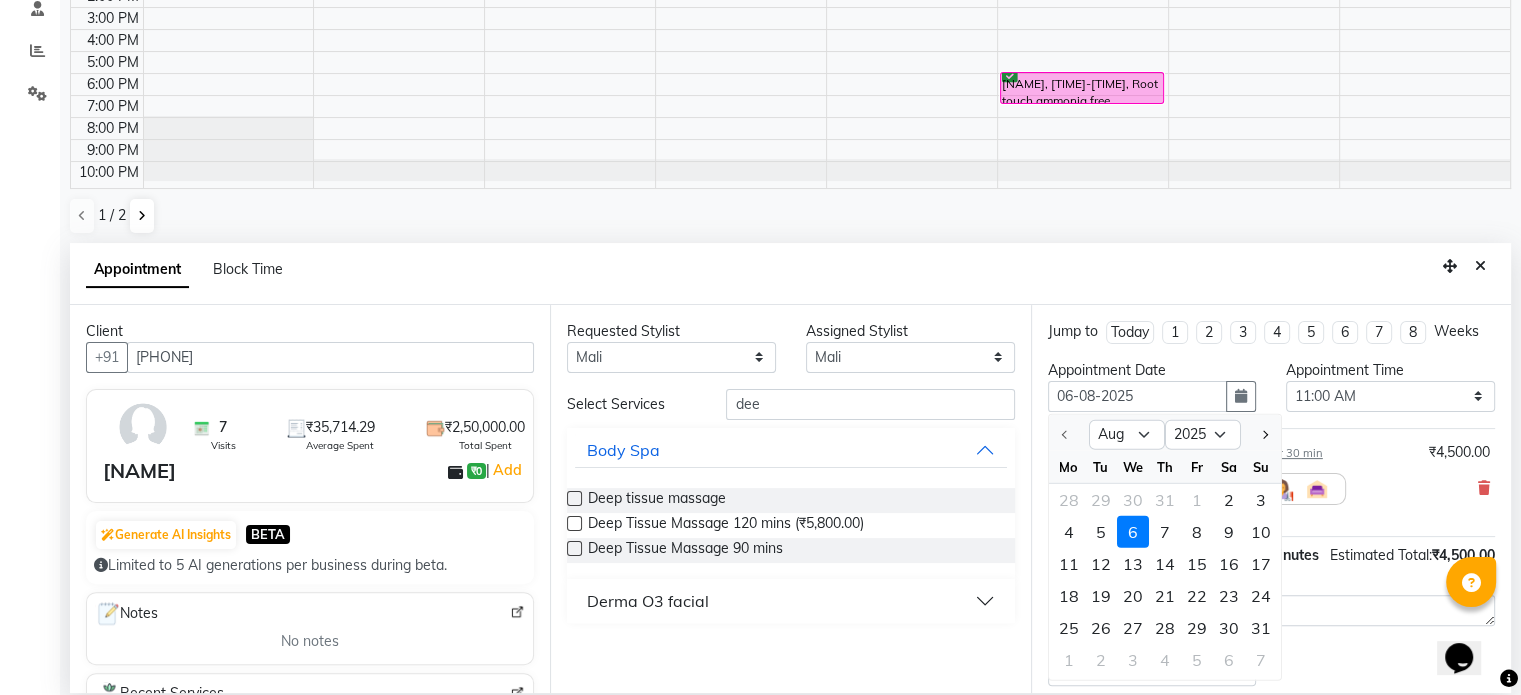 click on "3" at bounding box center (1261, 500) 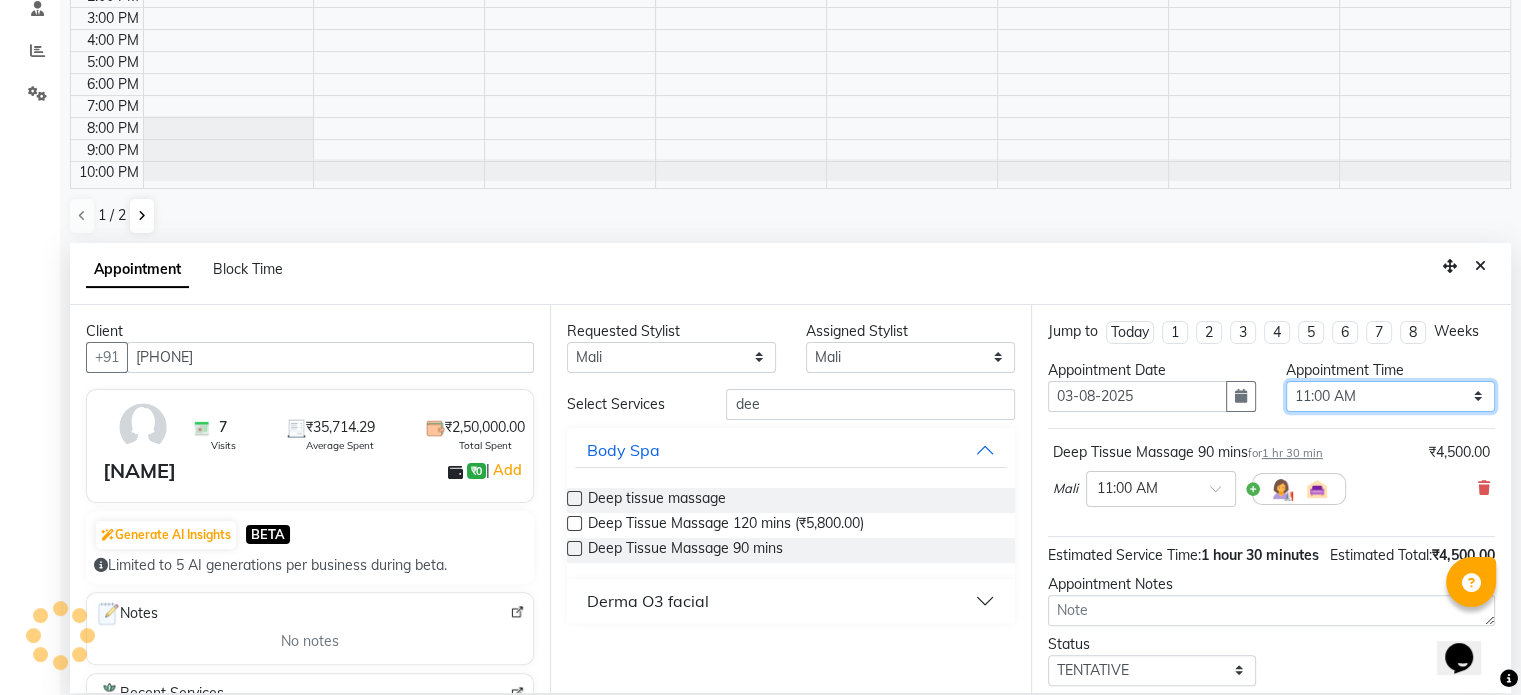 click on "Select 11:00 AM 11:15 AM 11:30 AM 11:45 AM 12:00 PM 12:15 PM 12:30 PM 12:45 PM 01:00 PM 01:15 PM 01:30 PM 01:45 PM 02:00 PM 02:15 PM 02:30 PM 02:45 PM 03:00 PM 03:15 PM 03:30 PM 03:45 PM 04:00 PM 04:15 PM 04:30 PM 04:45 PM 05:00 PM 05:15 PM 05:30 PM 05:45 PM 06:00 PM 06:15 PM 06:30 PM 06:45 PM 07:00 PM 07:15 PM 07:30 PM 07:45 PM 08:00 PM 08:15 PM 08:30 PM 08:45 PM 09:00 PM 09:15 PM 09:30 PM 09:45 PM 10:00 PM" at bounding box center (1390, 396) 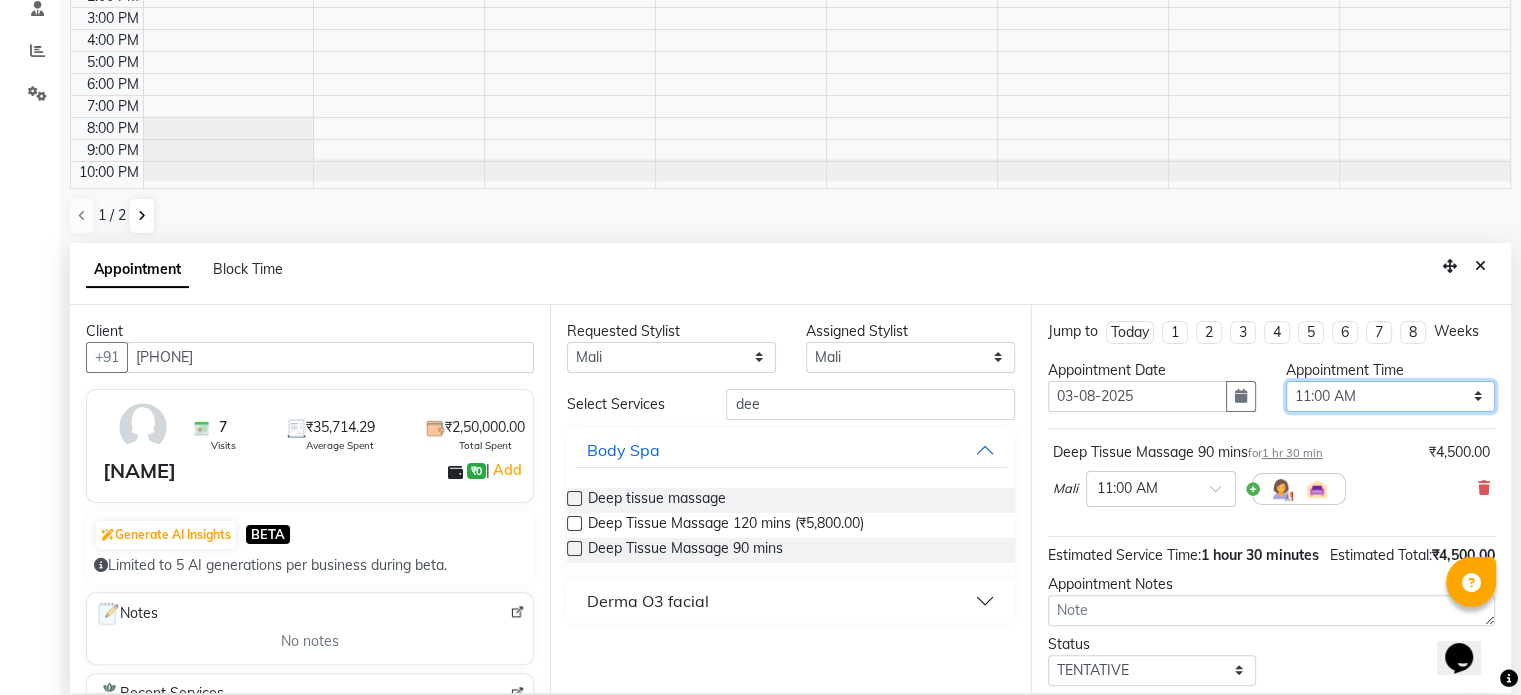 select on "690" 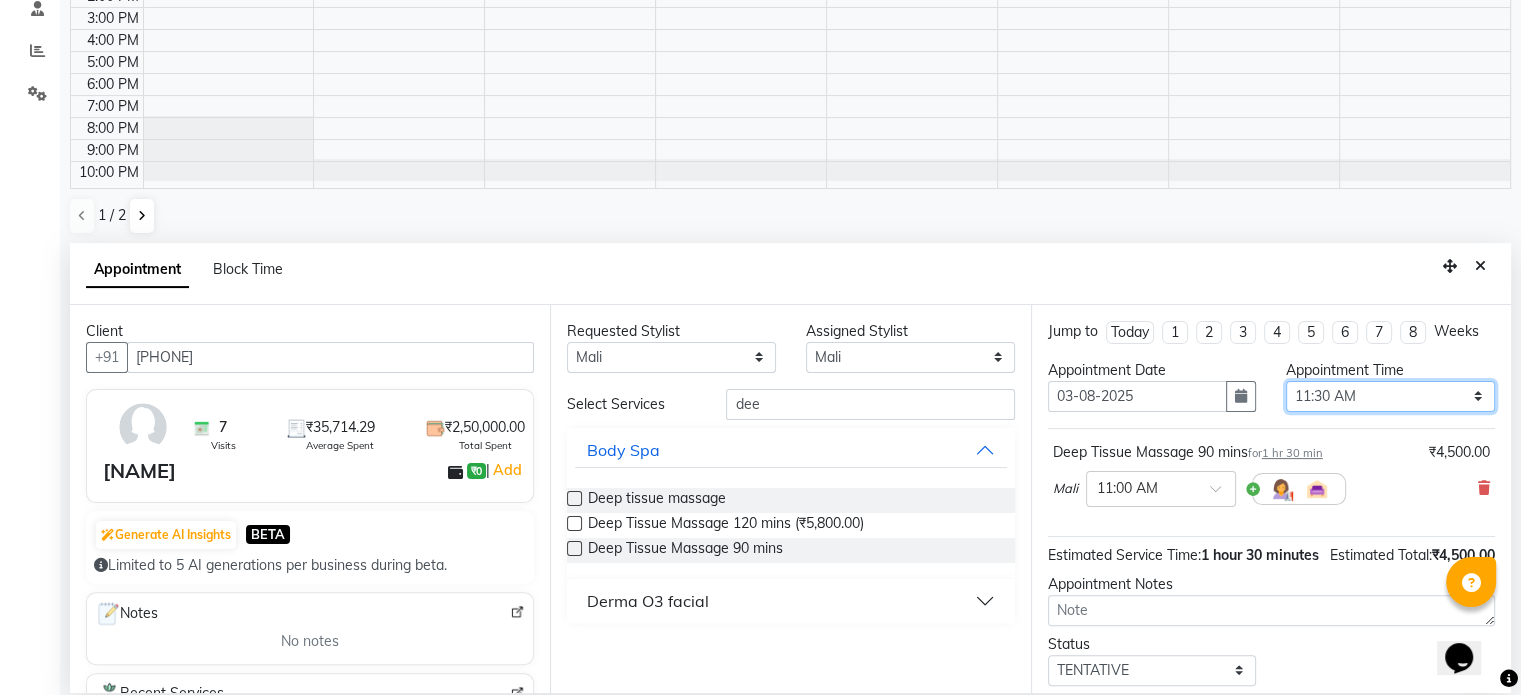 click on "Select 11:00 AM 11:15 AM 11:30 AM 11:45 AM 12:00 PM 12:15 PM 12:30 PM 12:45 PM 01:00 PM 01:15 PM 01:30 PM 01:45 PM 02:00 PM 02:15 PM 02:30 PM 02:45 PM 03:00 PM 03:15 PM 03:30 PM 03:45 PM 04:00 PM 04:15 PM 04:30 PM 04:45 PM 05:00 PM 05:15 PM 05:30 PM 05:45 PM 06:00 PM 06:15 PM 06:30 PM 06:45 PM 07:00 PM 07:15 PM 07:30 PM 07:45 PM 08:00 PM 08:15 PM 08:30 PM 08:45 PM 09:00 PM 09:15 PM 09:30 PM 09:45 PM 10:00 PM" at bounding box center [1390, 396] 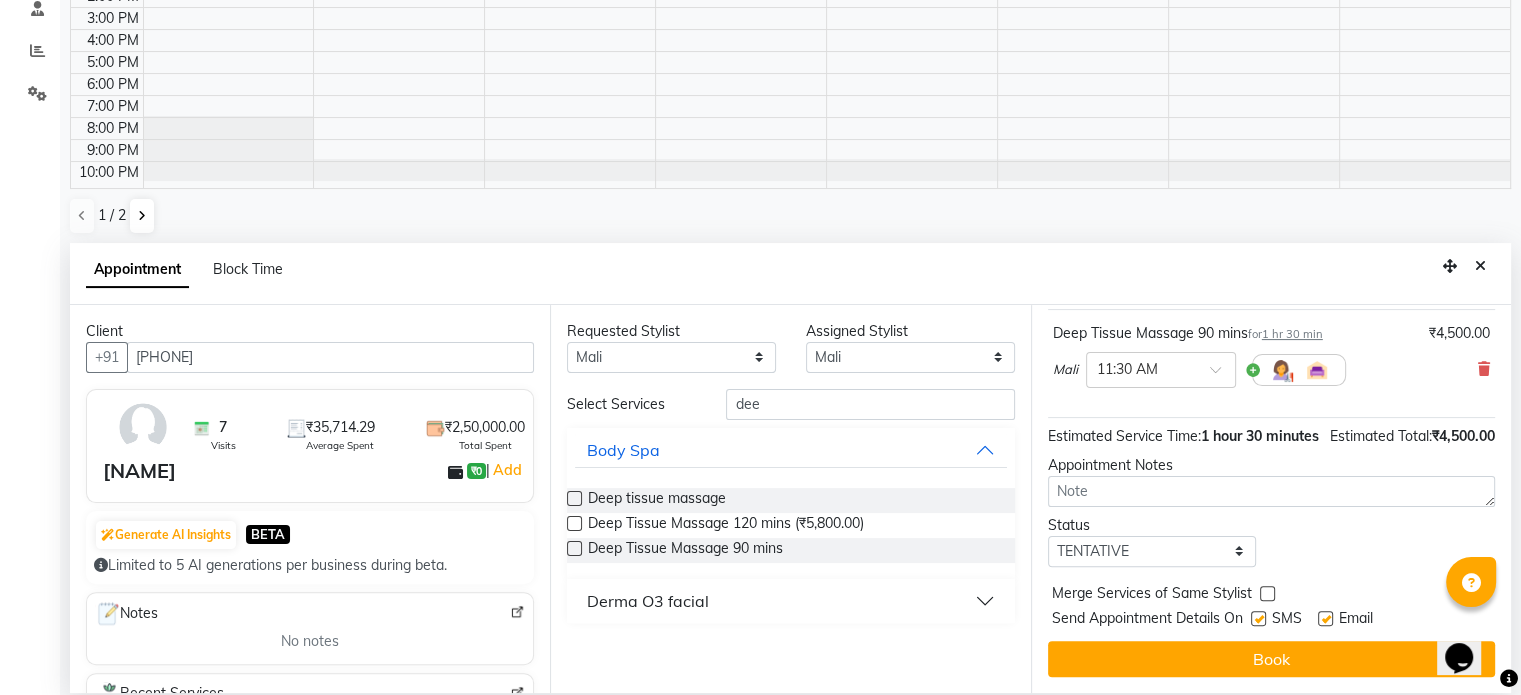 scroll, scrollTop: 139, scrollLeft: 0, axis: vertical 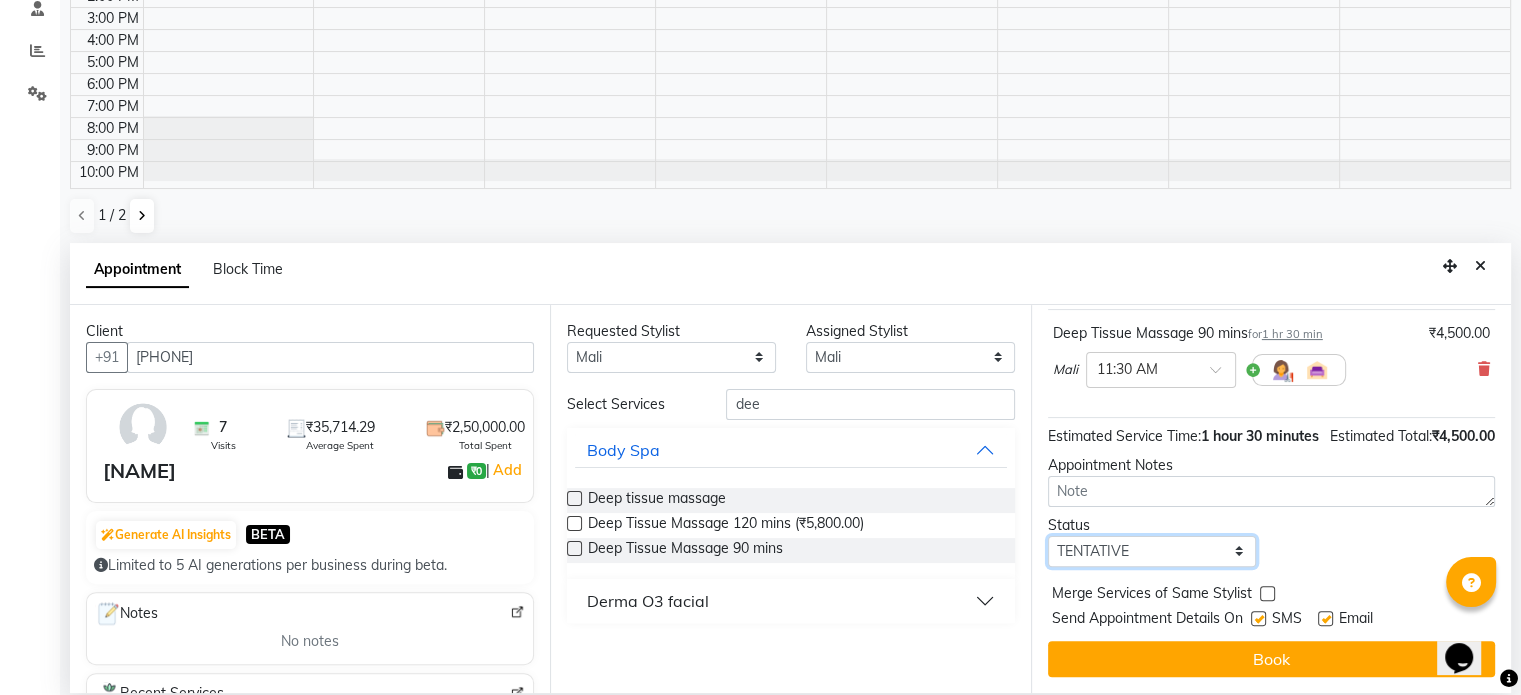 click on "Select TENTATIVE CONFIRM UPCOMING" at bounding box center (1152, 551) 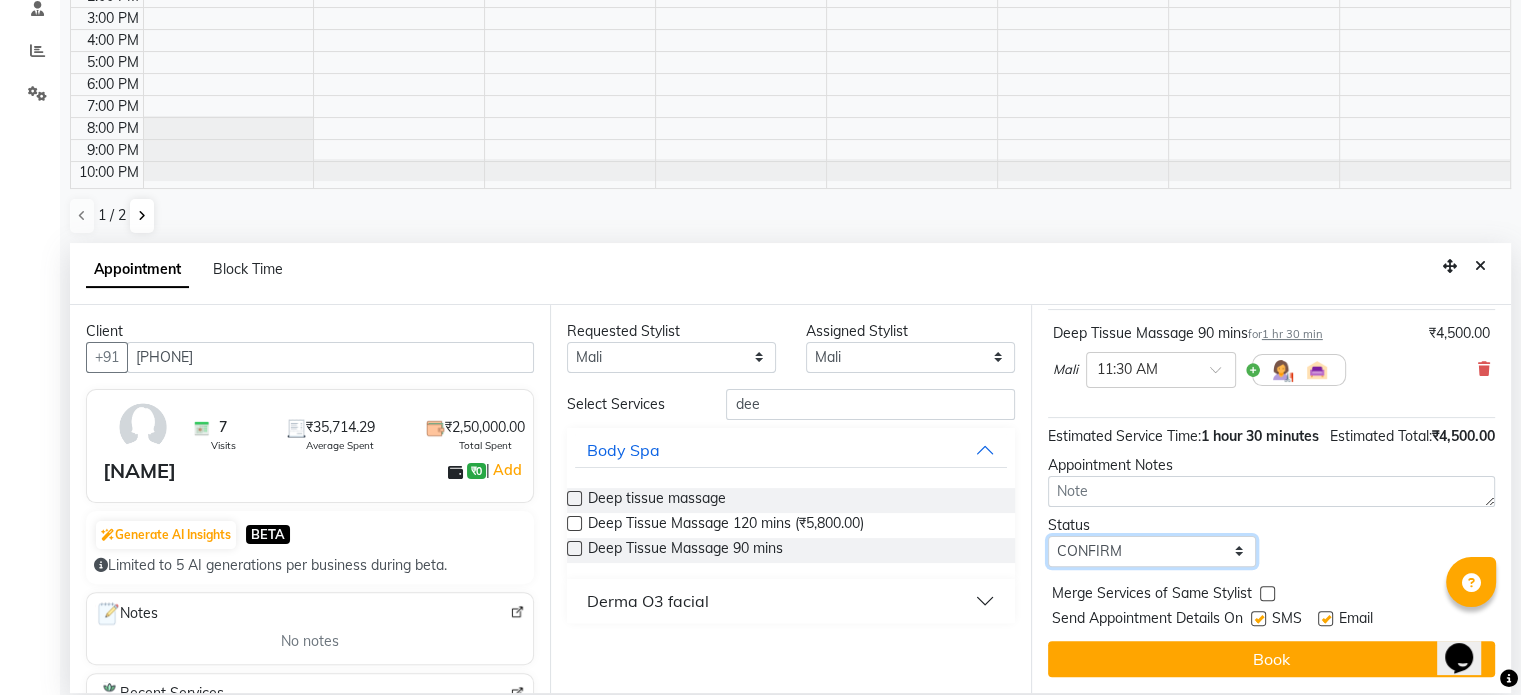 click on "Select TENTATIVE CONFIRM UPCOMING" at bounding box center (1152, 551) 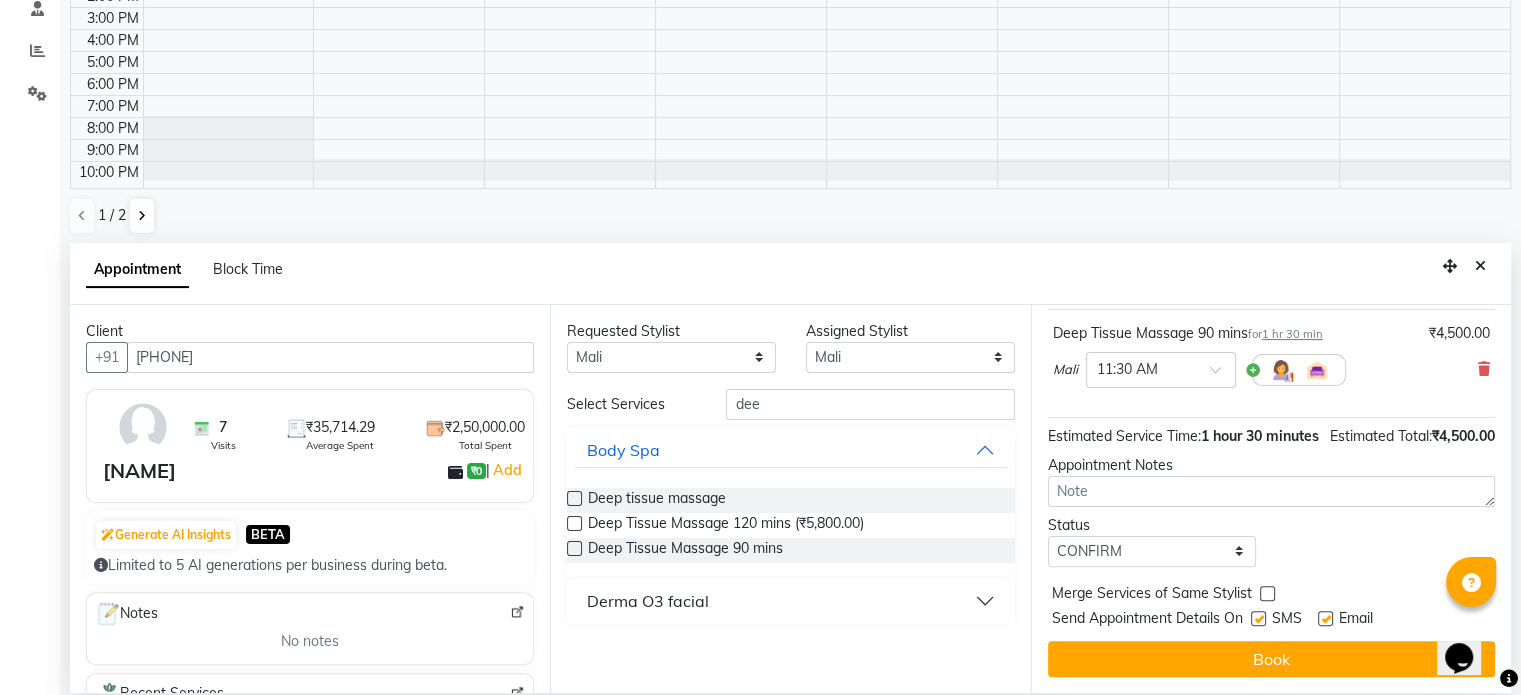 click on "Book" at bounding box center [1271, 659] 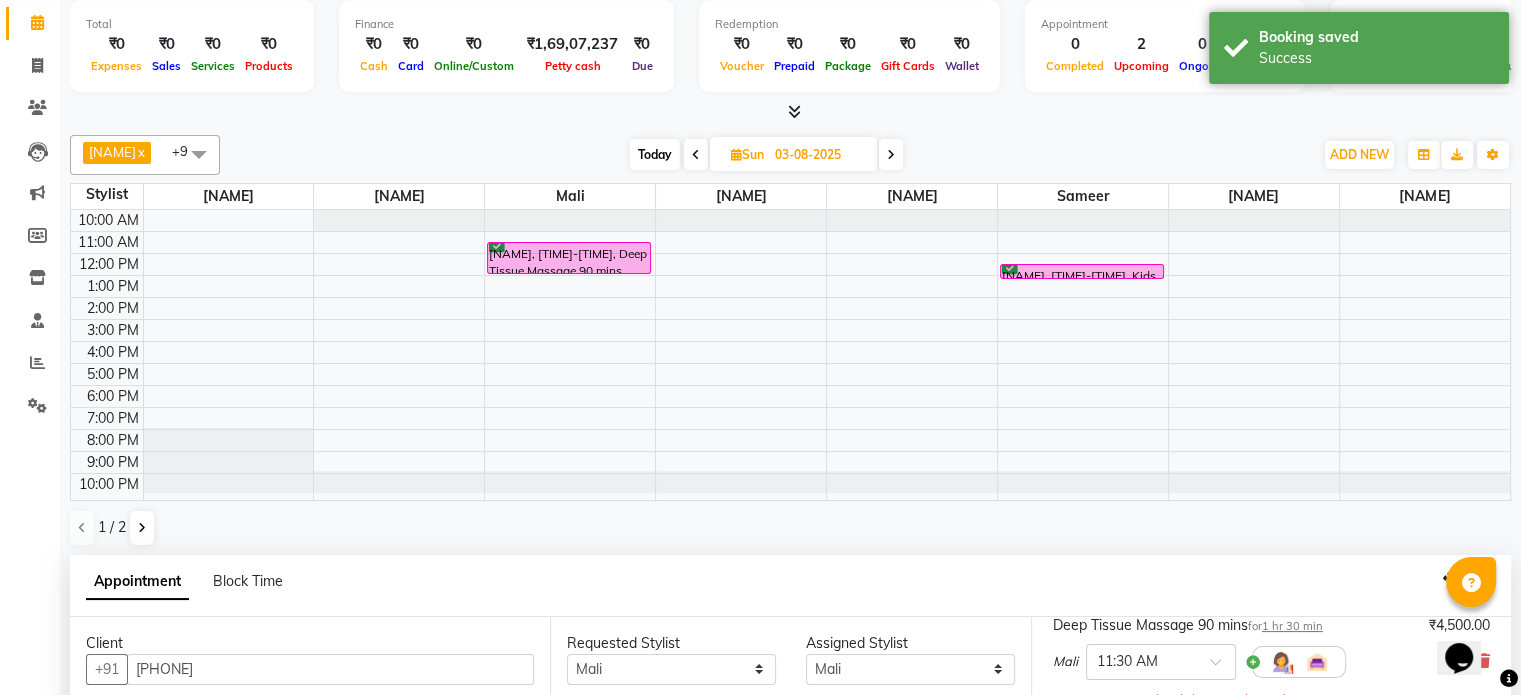 scroll, scrollTop: 200, scrollLeft: 0, axis: vertical 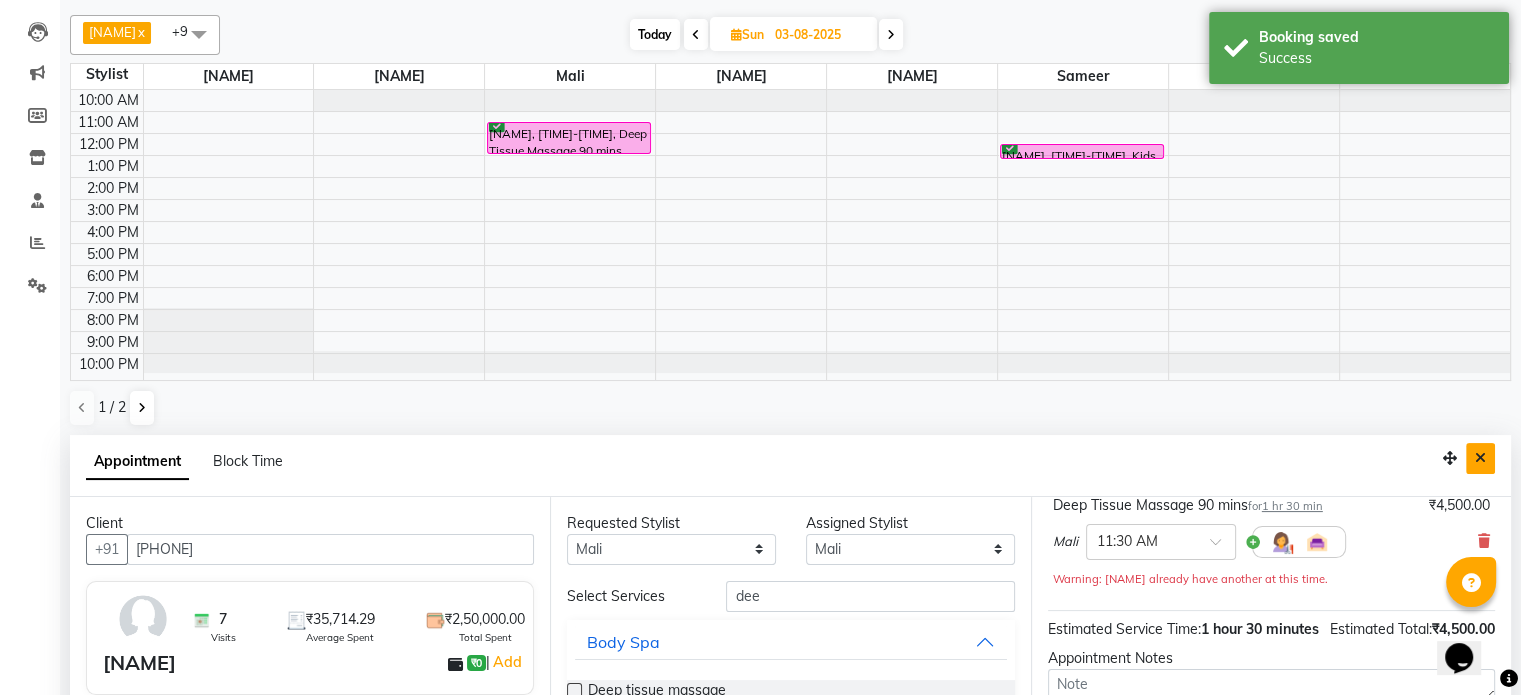 click at bounding box center [1480, 458] 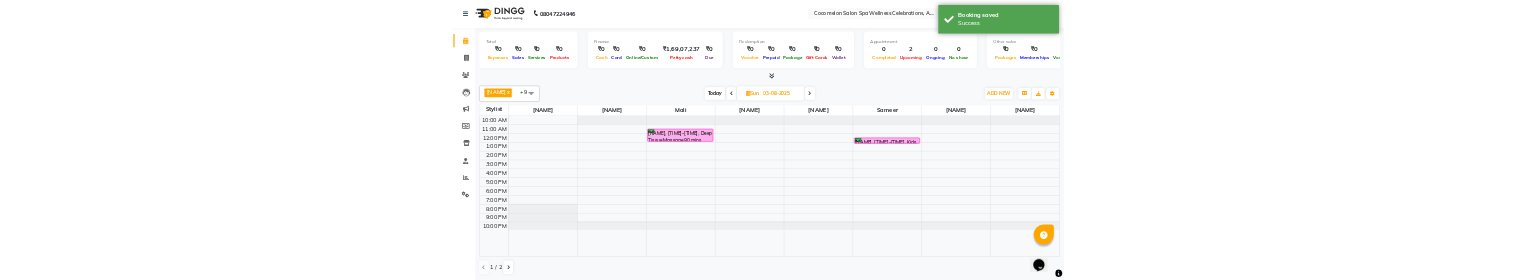 scroll, scrollTop: 0, scrollLeft: 0, axis: both 